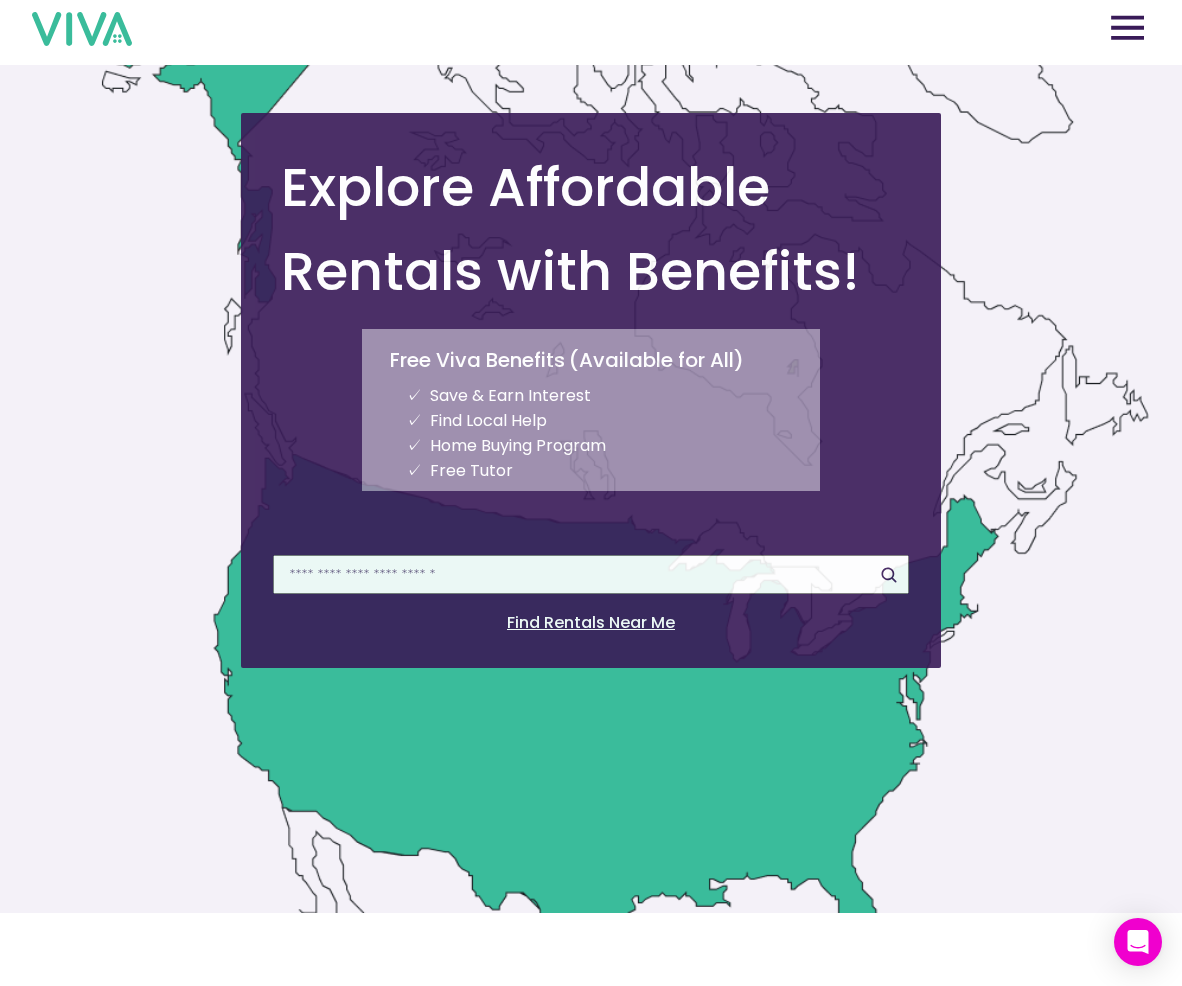 scroll, scrollTop: 0, scrollLeft: 0, axis: both 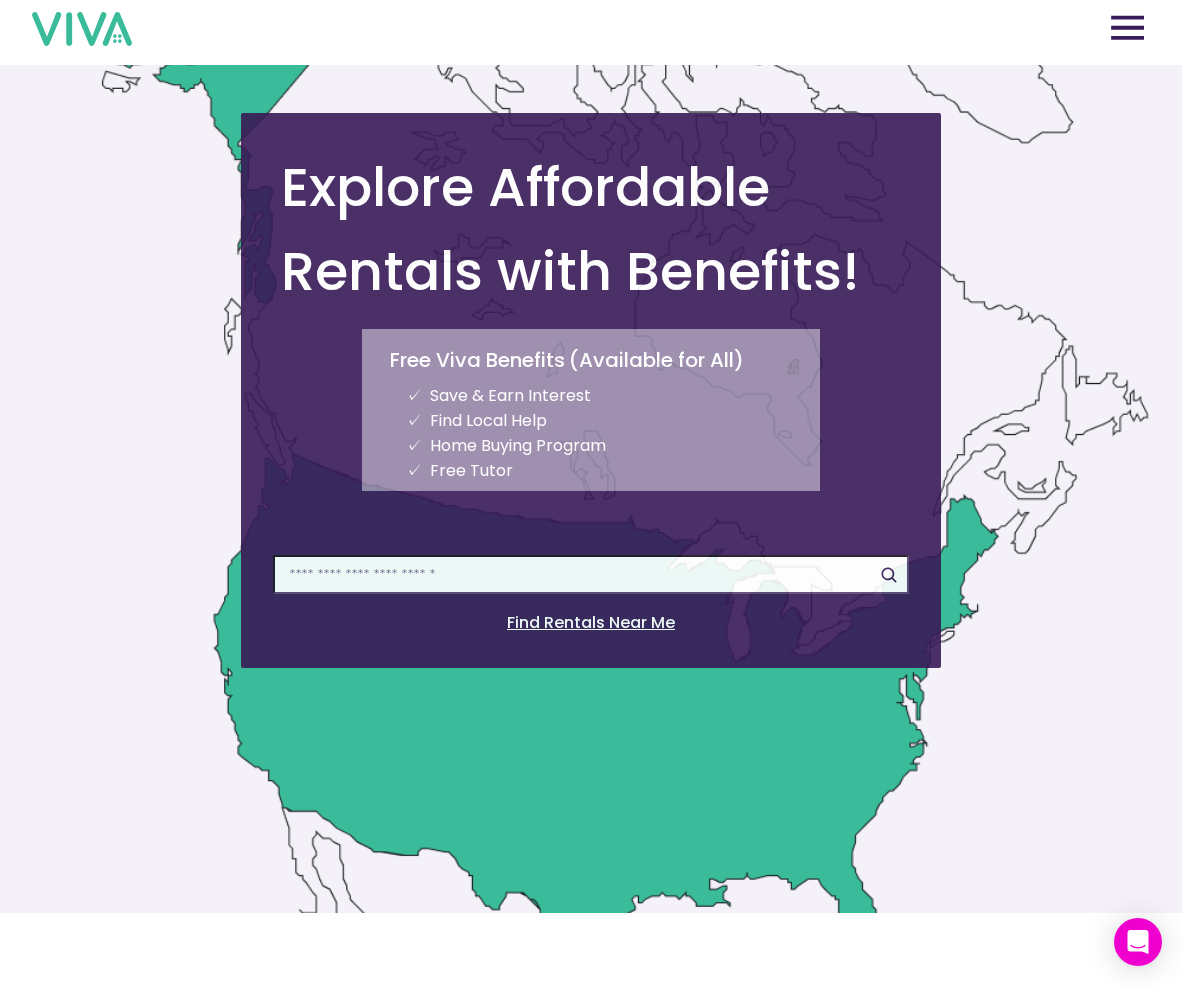 click at bounding box center [591, 574] 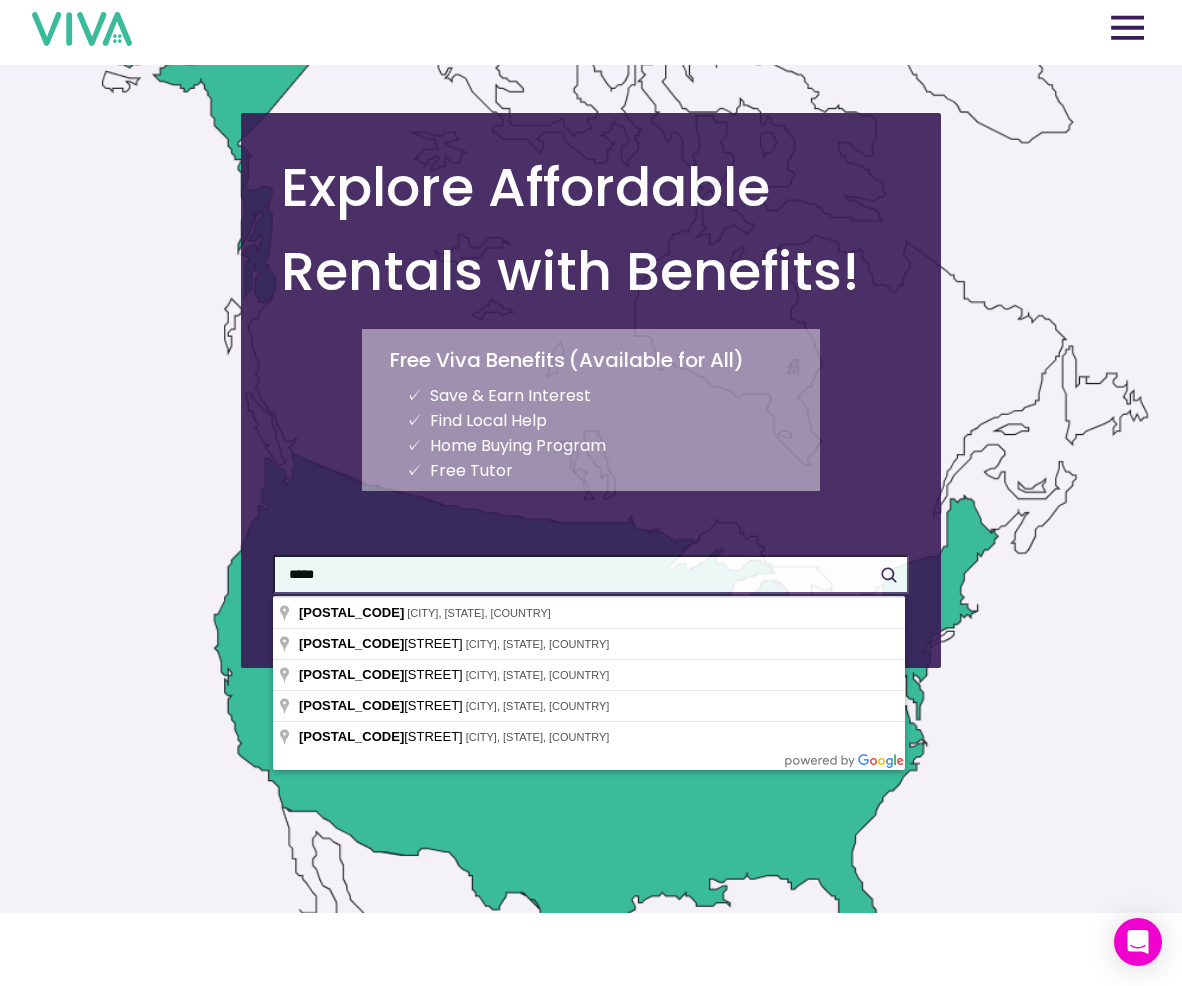 type on "*****" 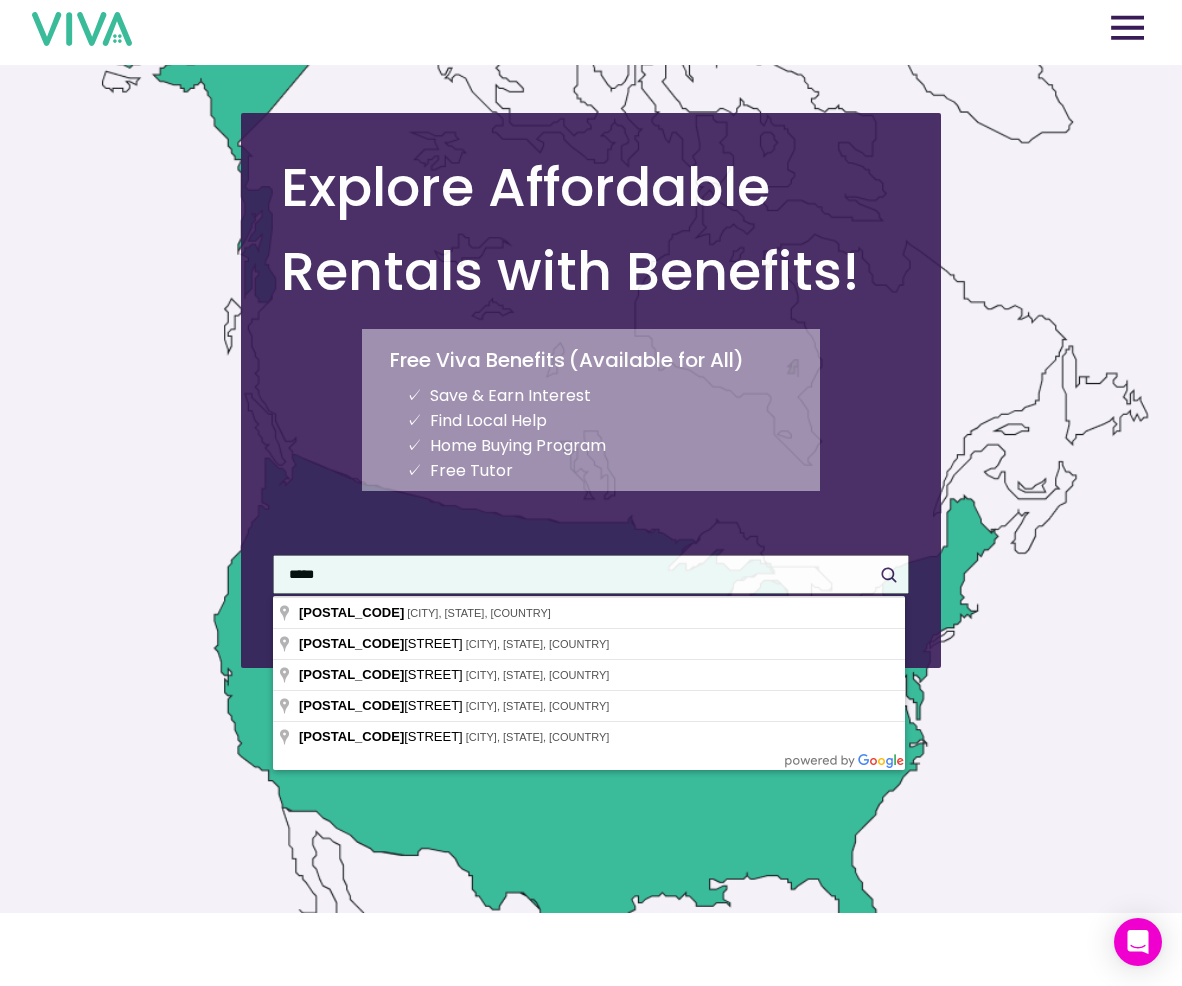 click at bounding box center [889, 575] 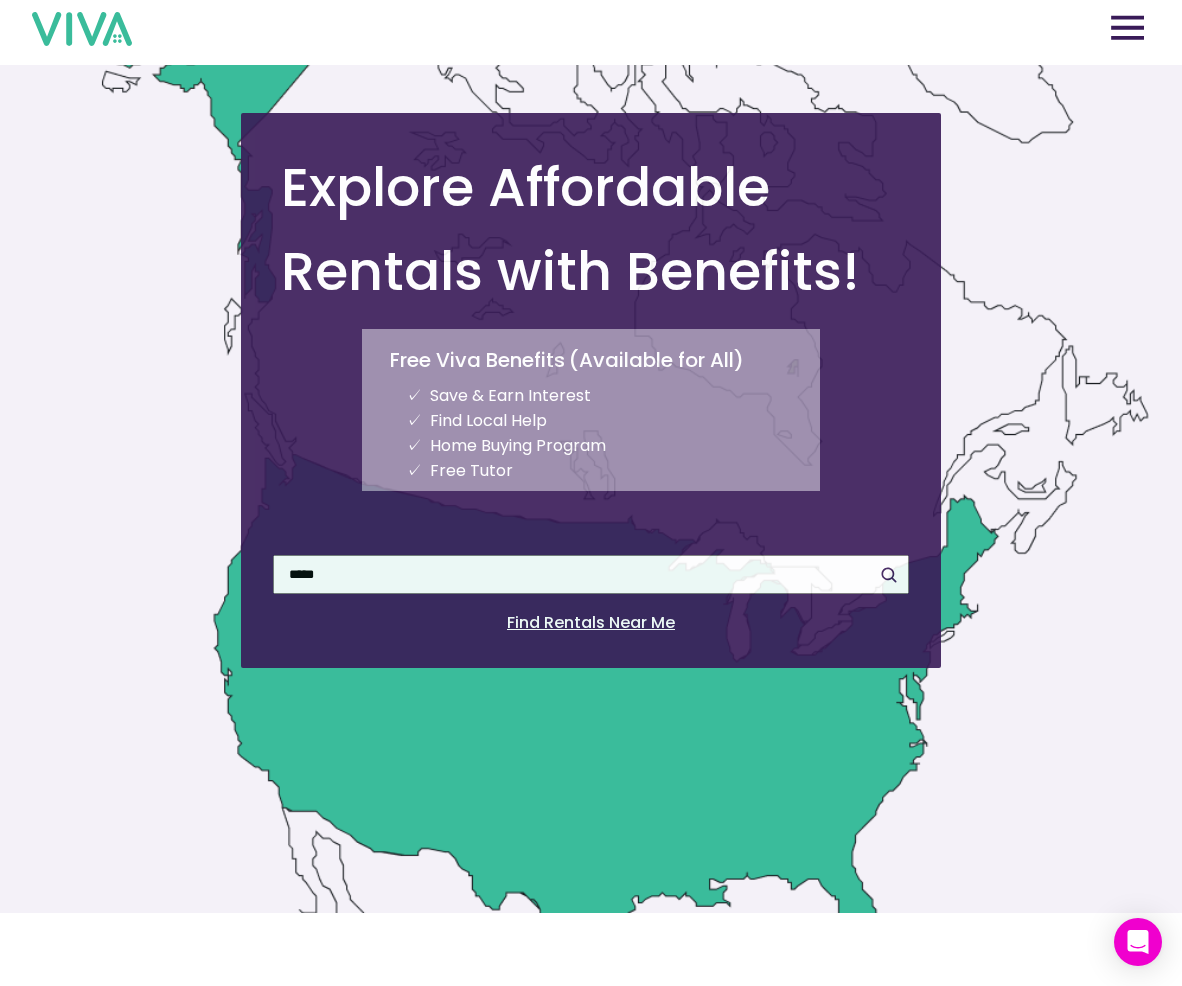 click at bounding box center (889, 575) 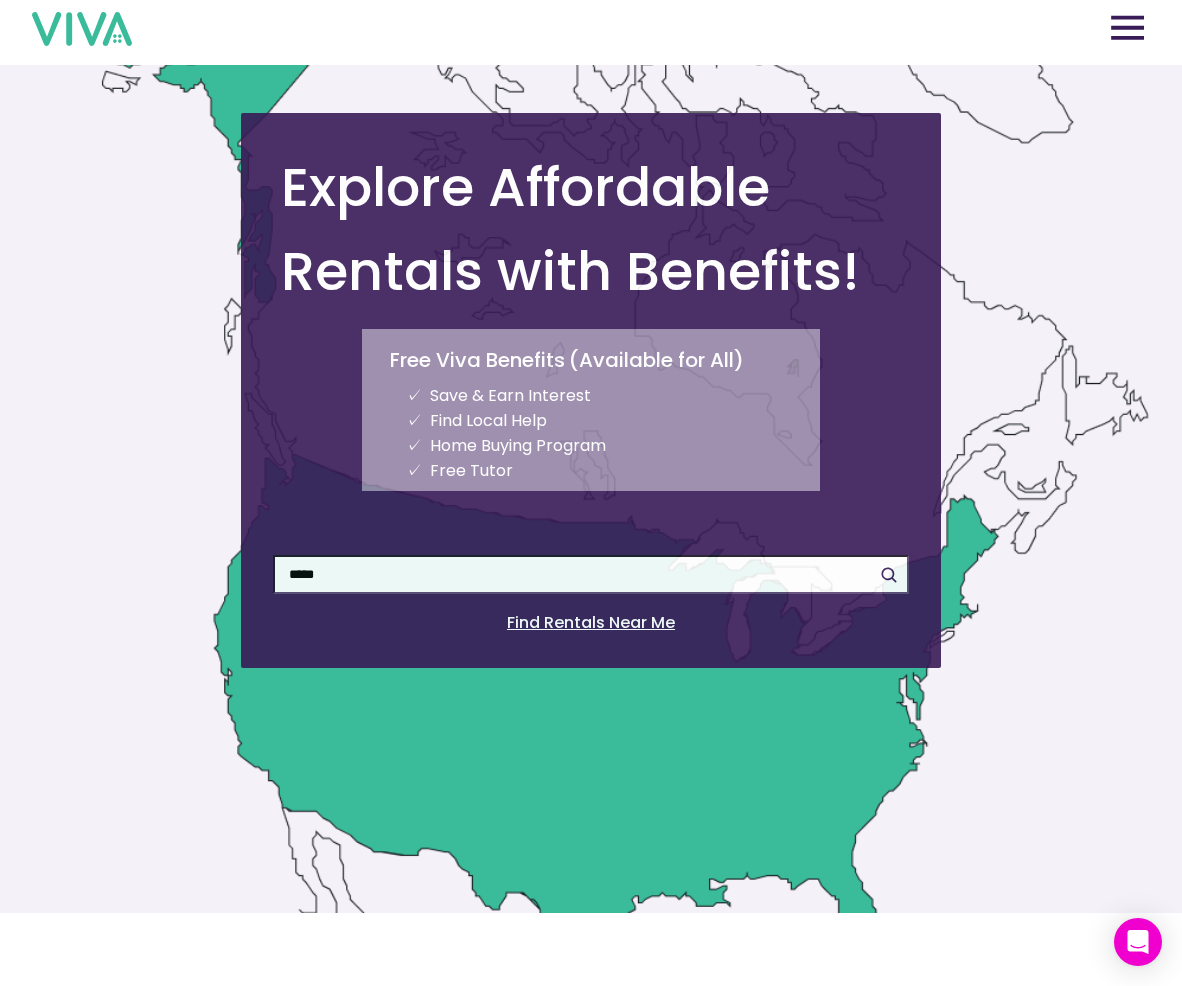 click on "*****" at bounding box center (591, 574) 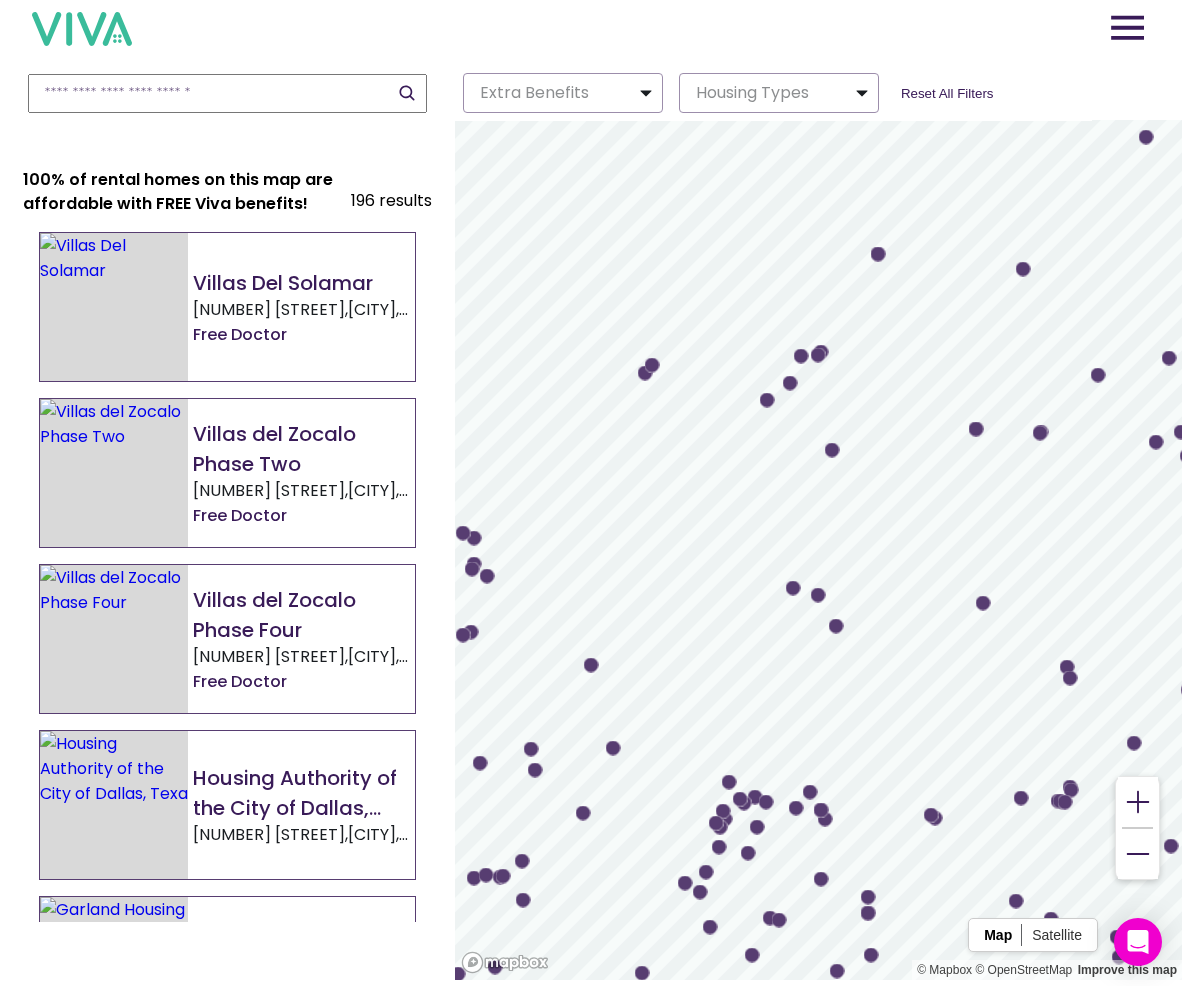 click at bounding box center [82, 29] 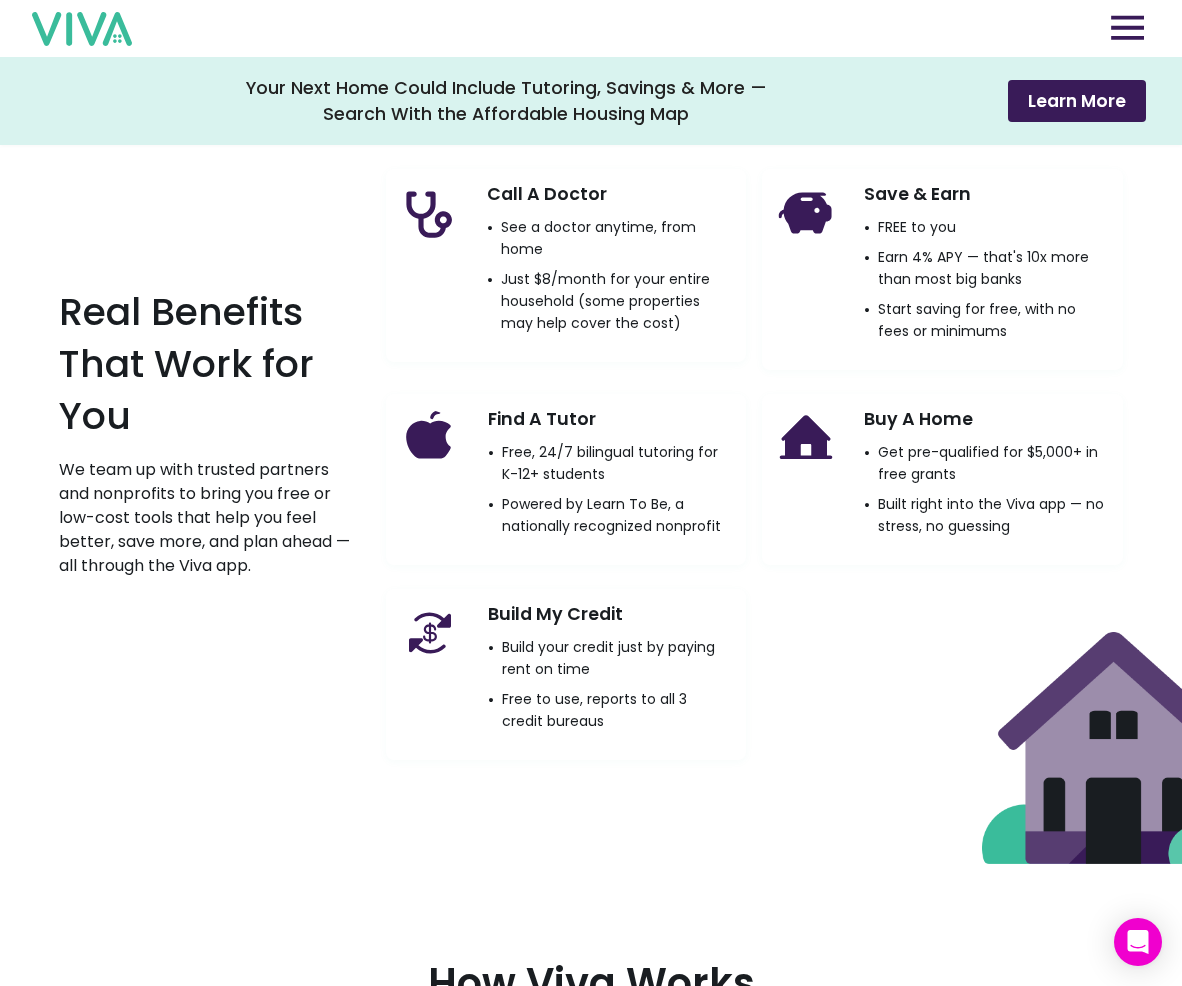 scroll, scrollTop: 1272, scrollLeft: 0, axis: vertical 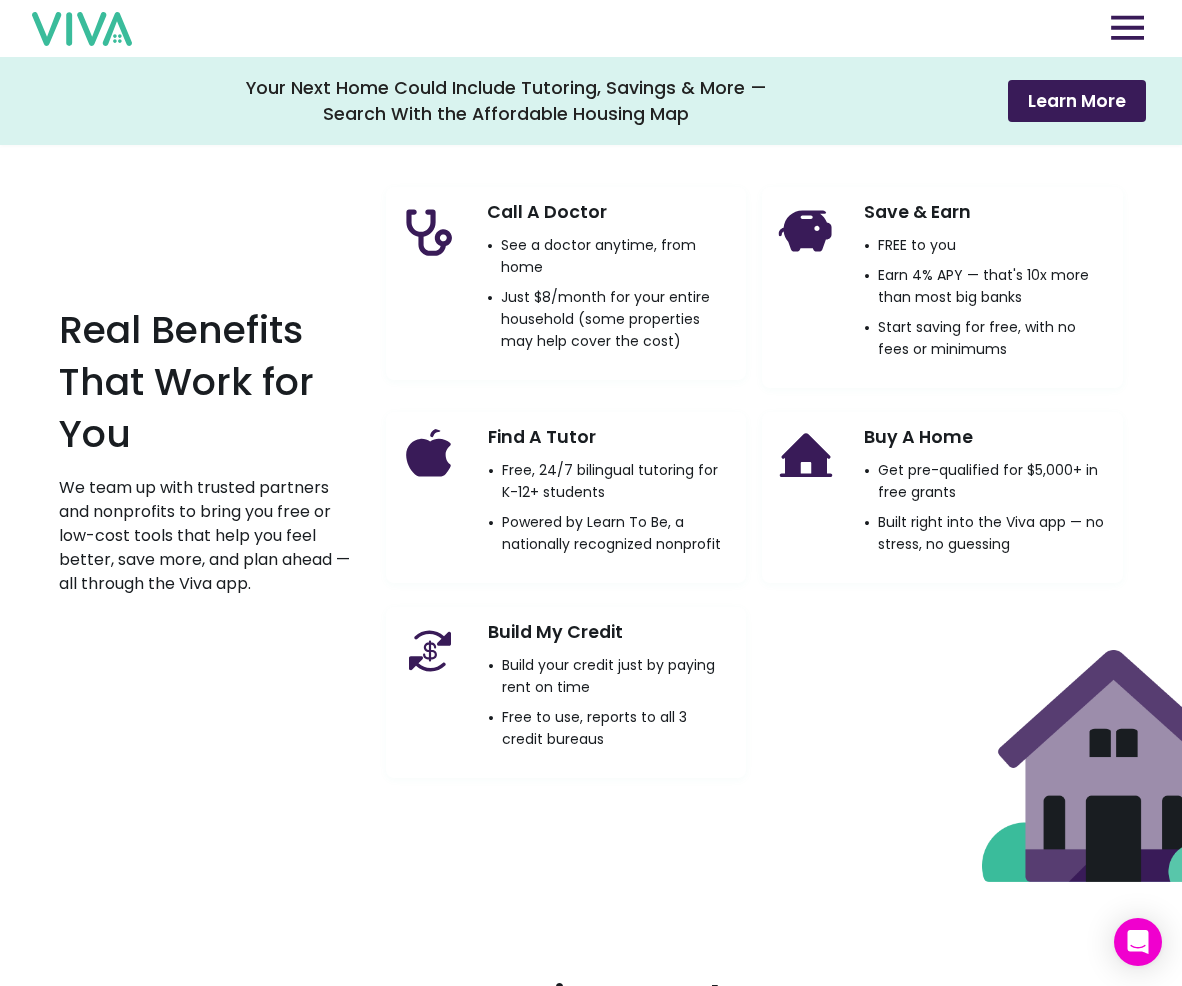 click on "Call A Doctor See a doctor anytime, from home Just $8/month for your entire household (some properties may help cover the cost) Save & Earn FREE to you Earn 4% APY — that's 10x more than most big banks Start saving for free, with no fees or minimums Find A Tutor Free, 24/7 bilingual tutoring for K-12+ students Powered by Learn To Be, a nationally recognized nonprofit Buy A Home Get pre-qualified for $5,000+ in free grants Built right into the Viva app — no stress, no guessing Build My Credit Build your credit just by paying rent on time Free to use, reports to all 3 credit bureaus" at bounding box center (754, 482) 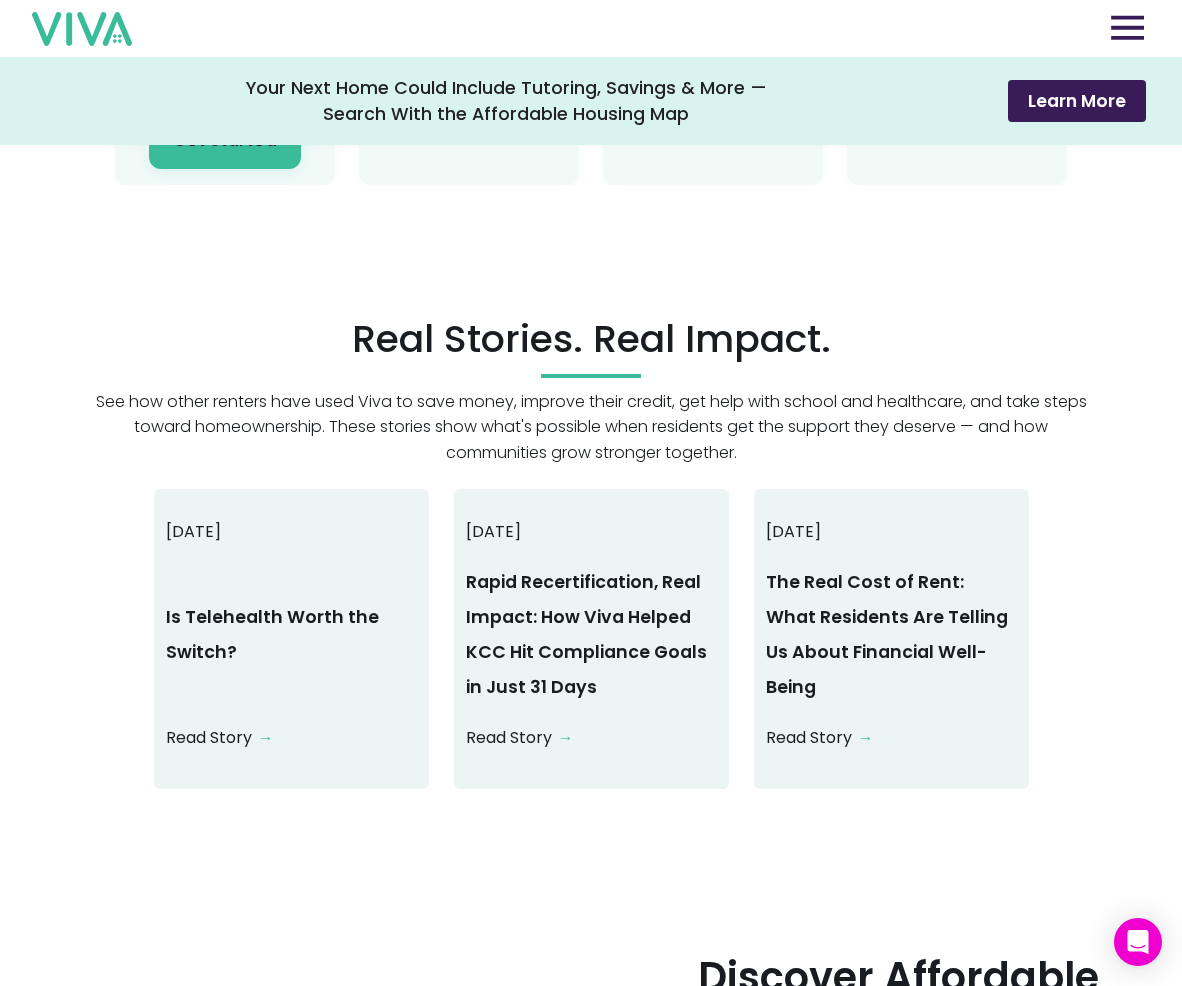 scroll, scrollTop: 2418, scrollLeft: 0, axis: vertical 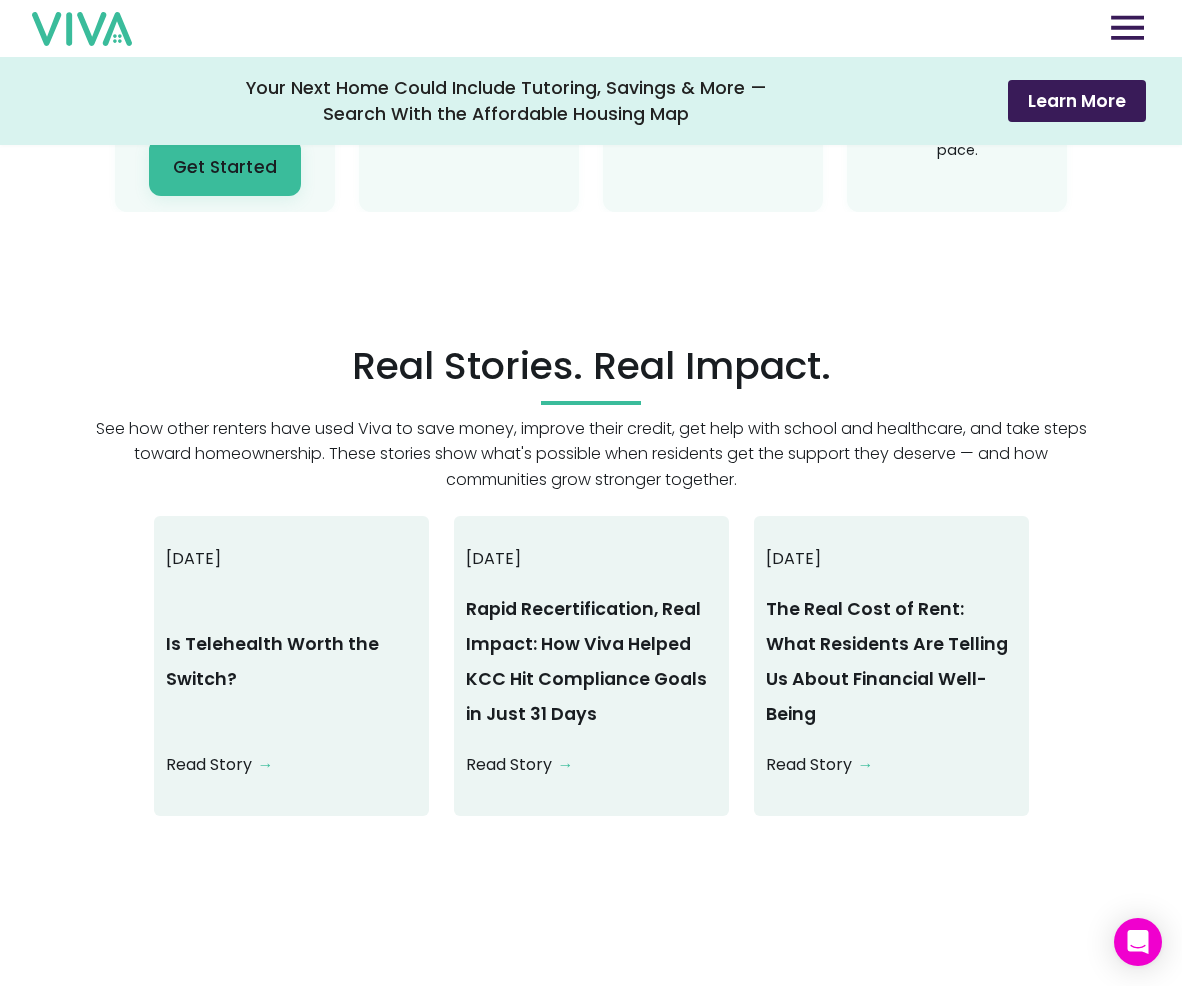 click on "Is Telehealth Worth the Switch?" at bounding box center [291, 662] 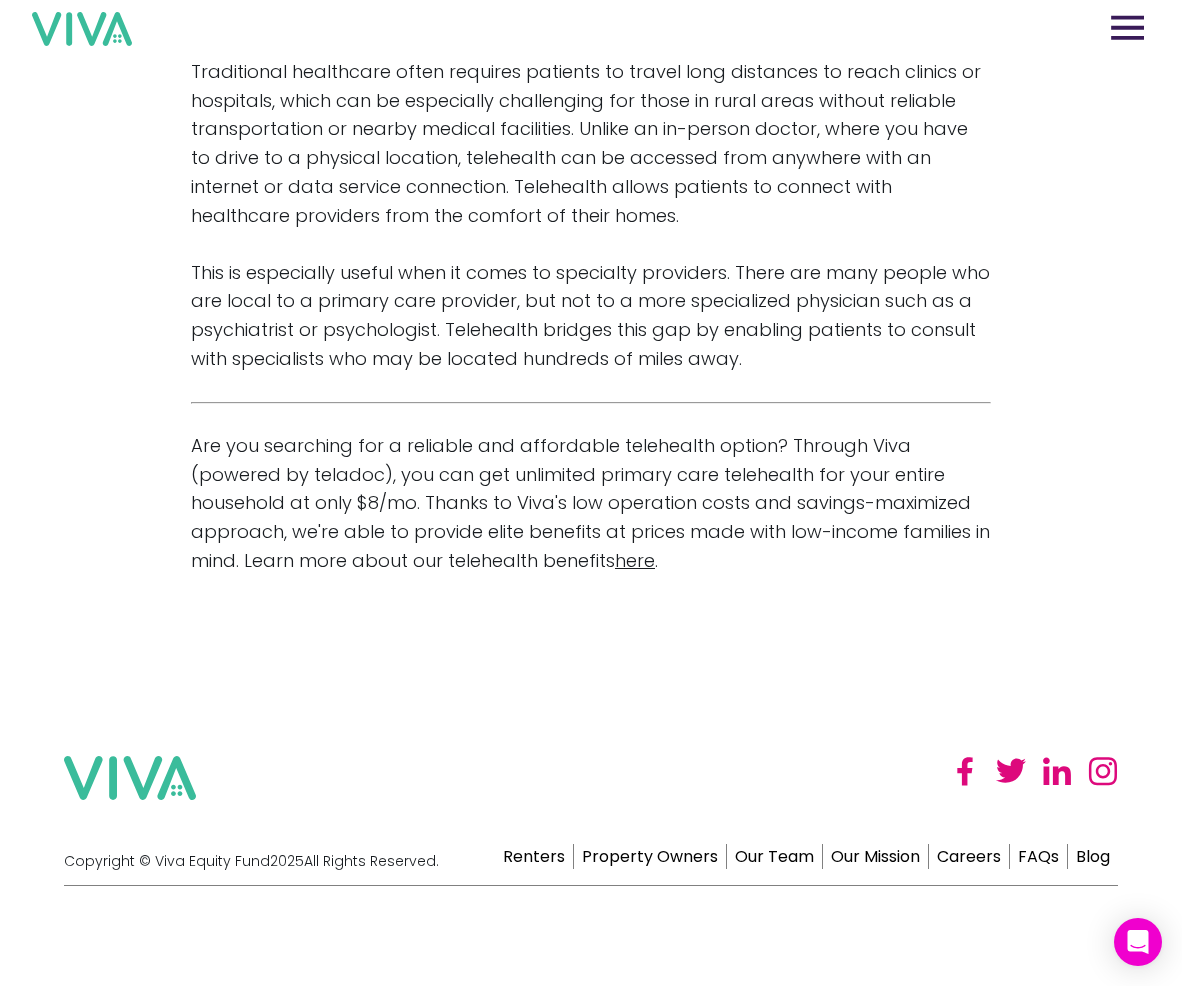 scroll, scrollTop: 0, scrollLeft: 0, axis: both 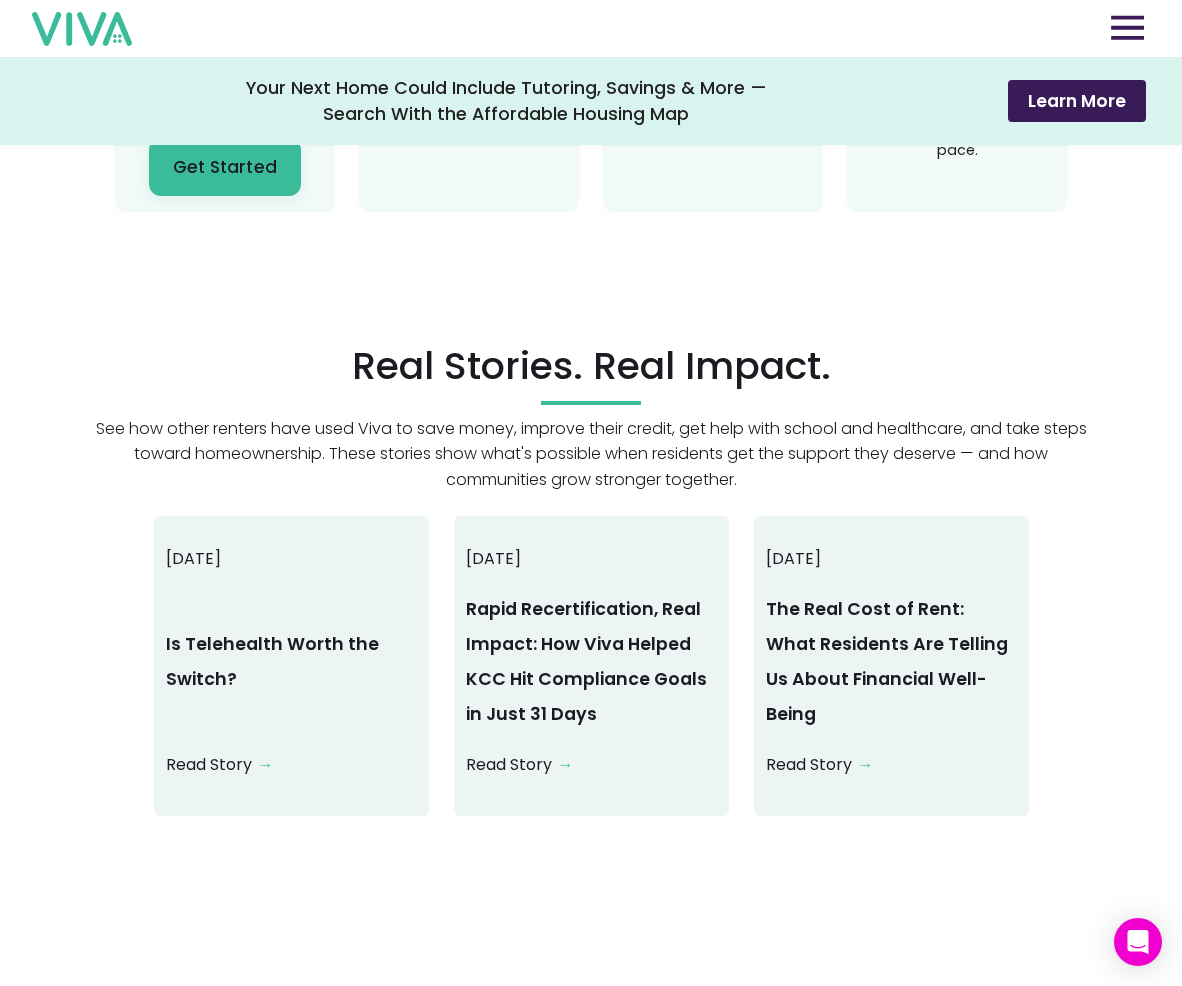 click on "Rapid Recertification, Real Impact: How Viva Helped KCC Hit Compliance Goals in Just 31 Days" at bounding box center [591, 662] 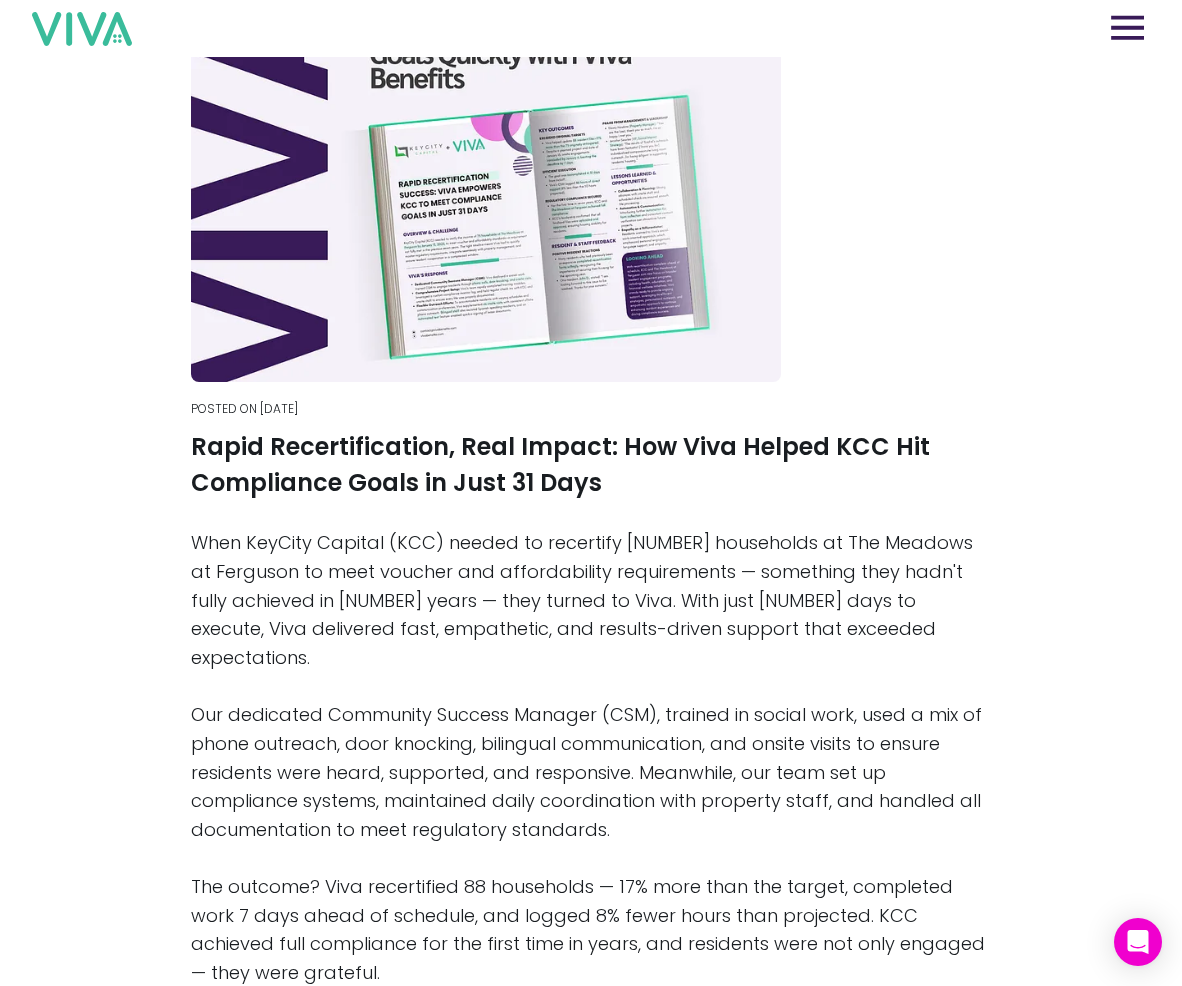scroll, scrollTop: 72, scrollLeft: 0, axis: vertical 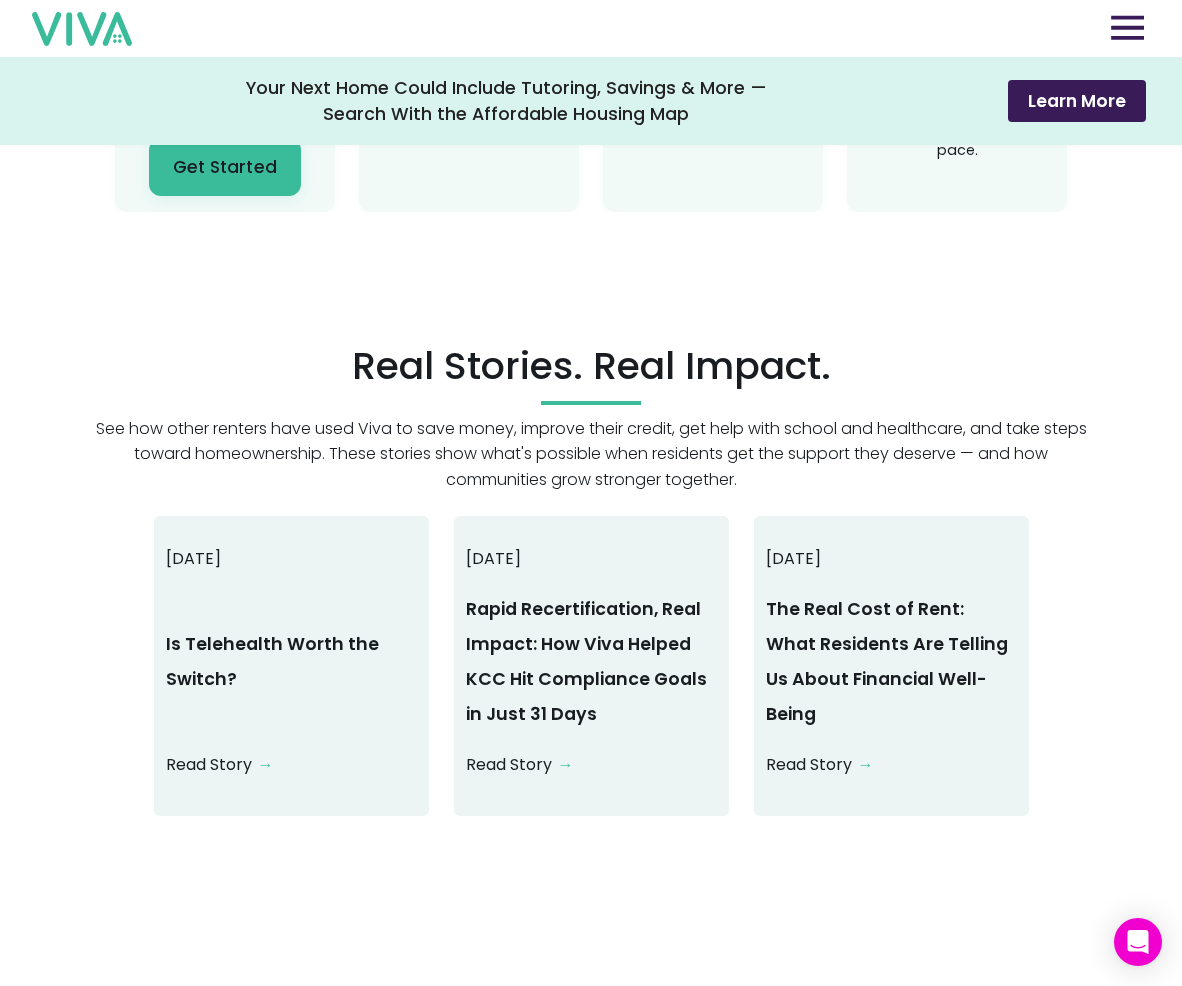 click on "[DATE] The Real Cost of Rent: What Residents Are Telling Us About Financial Well-Being Read Story   →" at bounding box center (891, 666) 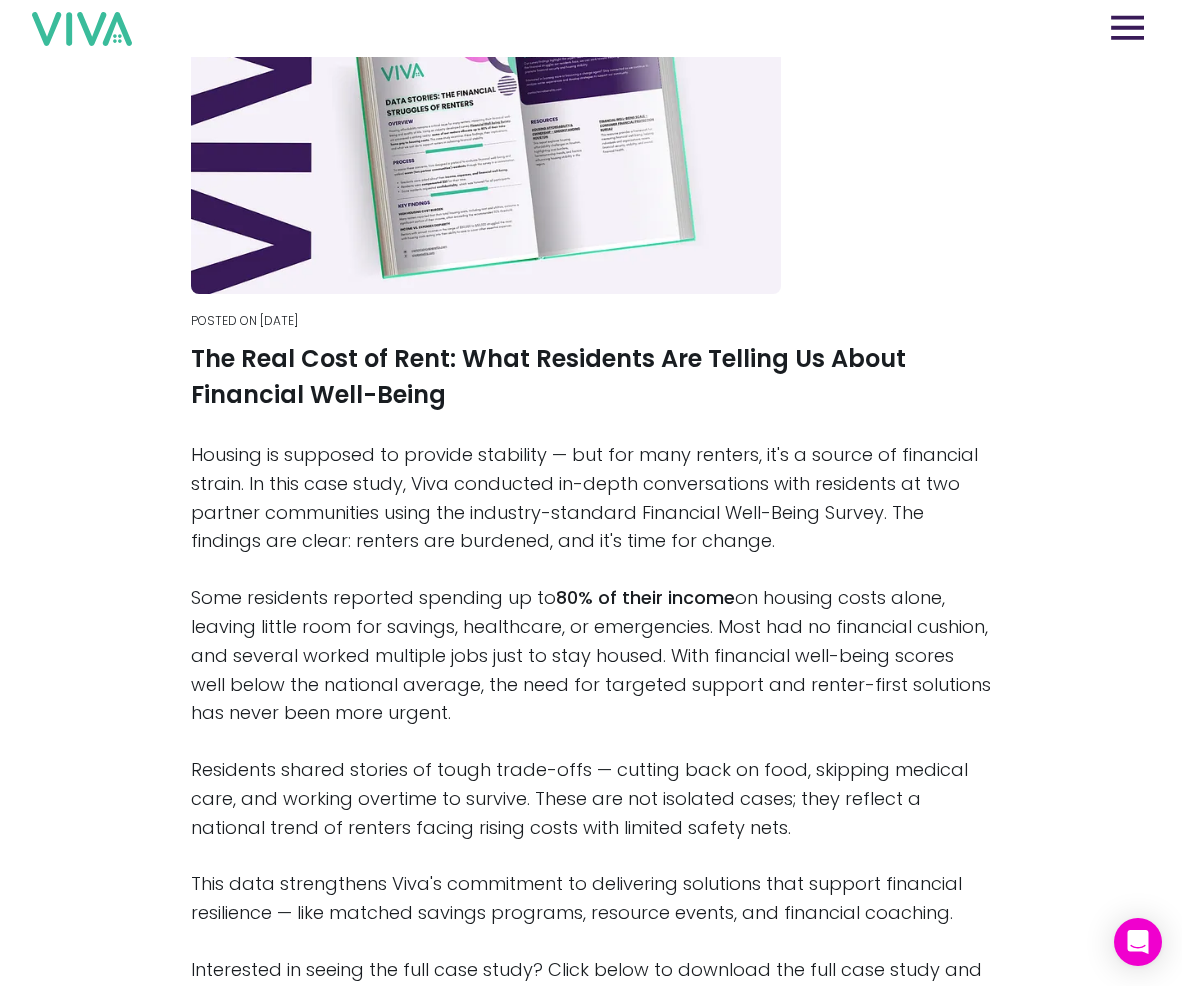 scroll, scrollTop: 477, scrollLeft: 0, axis: vertical 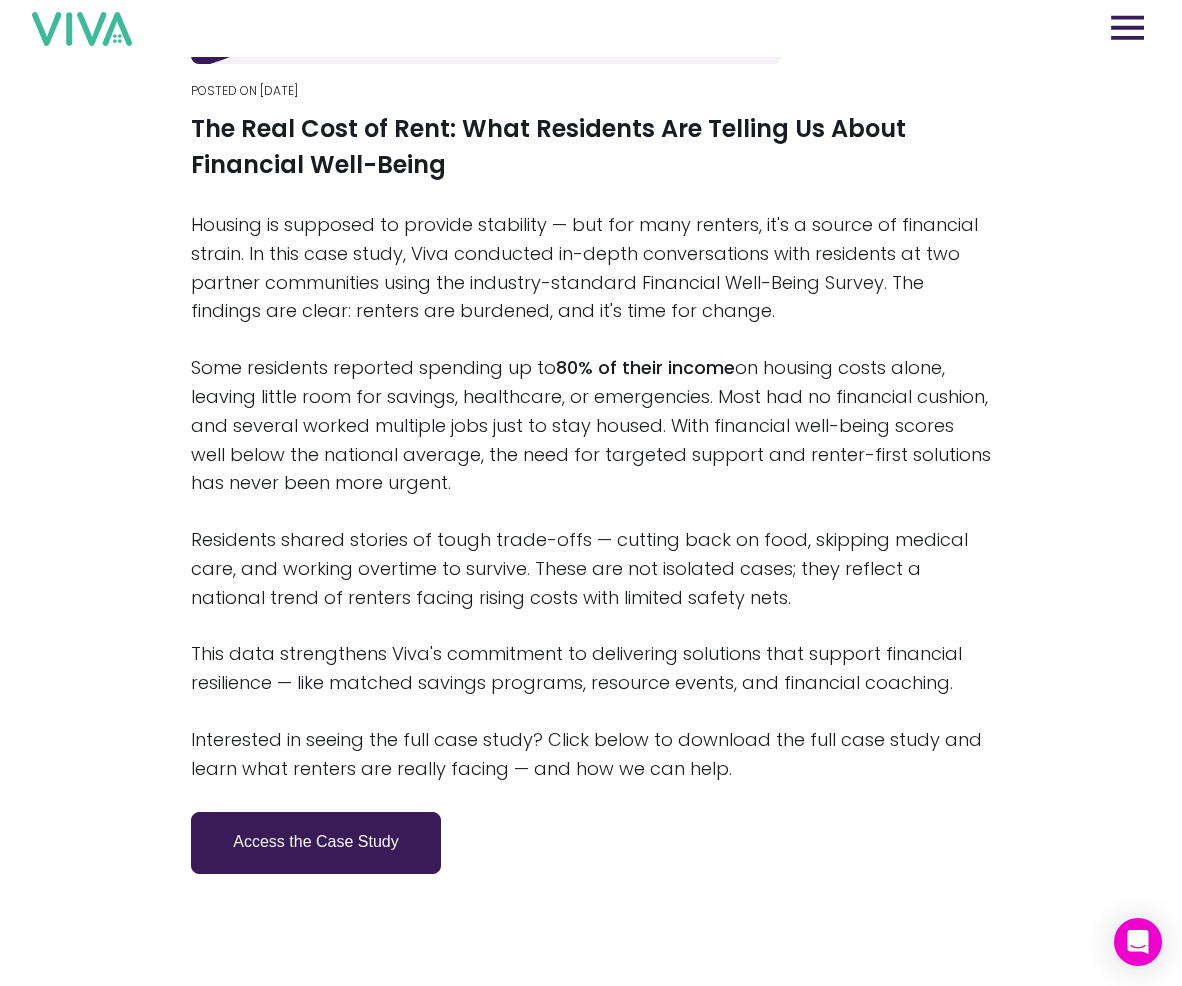 click on "Access the Case Study" at bounding box center [316, 843] 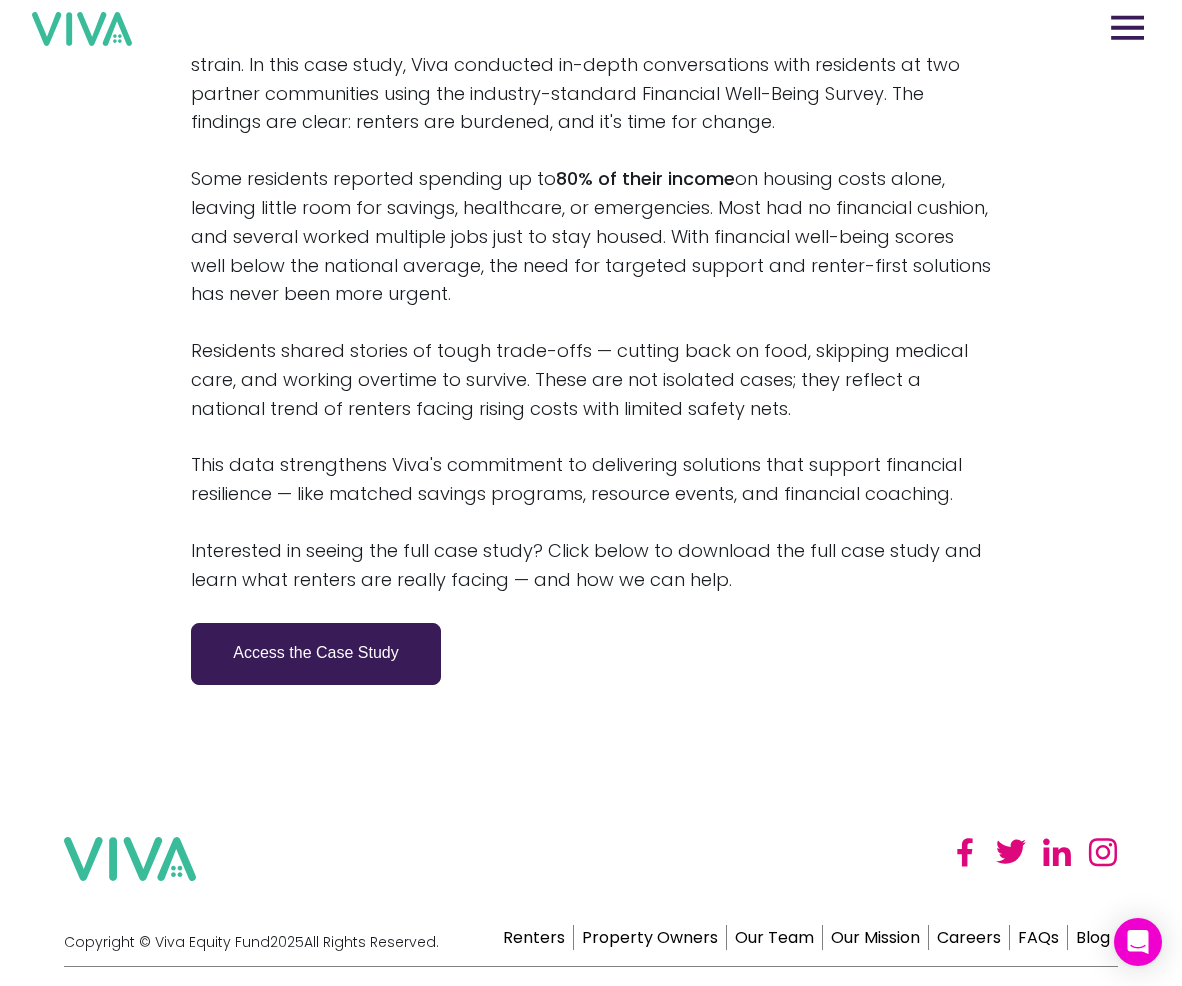 scroll, scrollTop: 0, scrollLeft: 0, axis: both 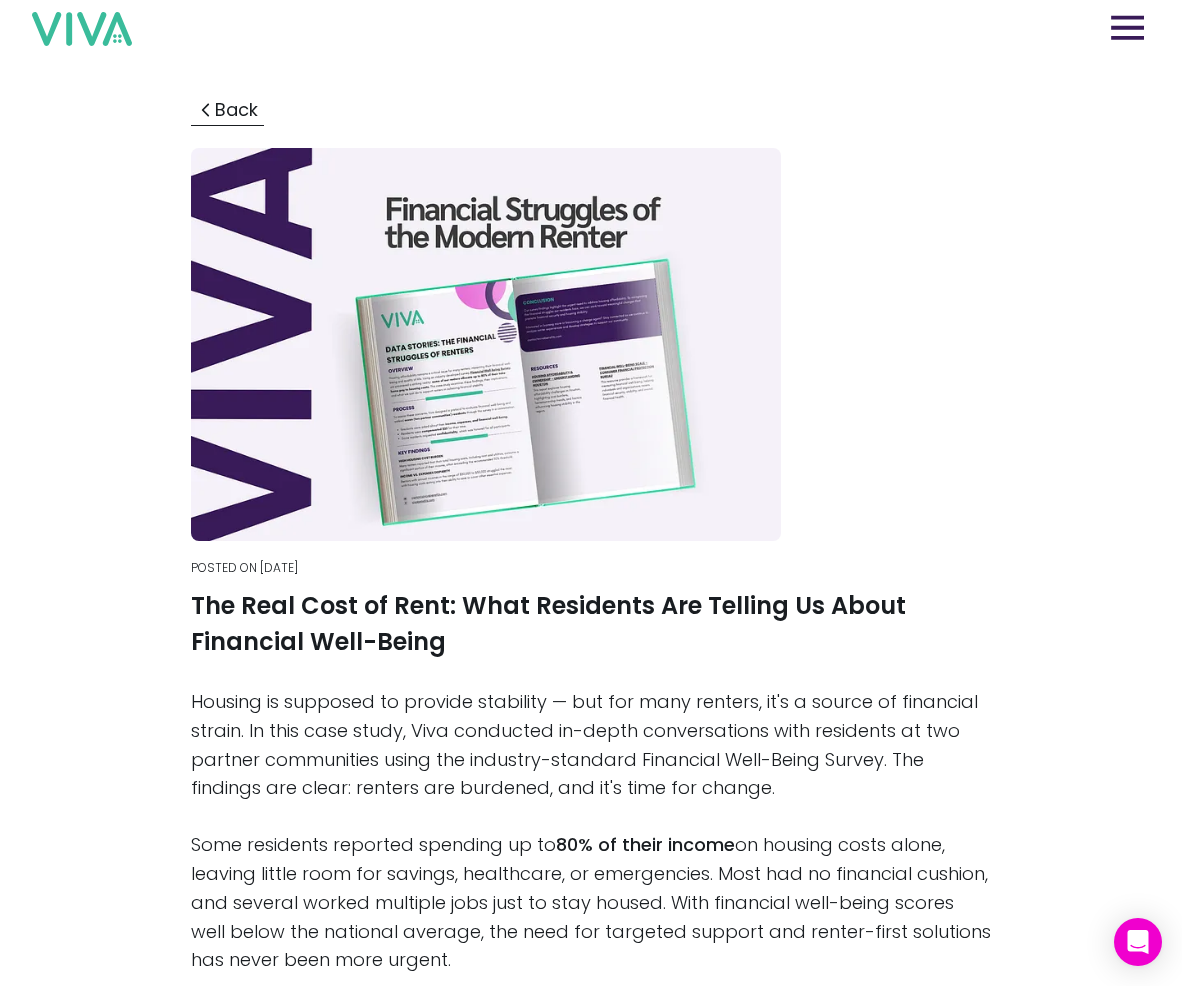 click on "Back" at bounding box center [227, 110] 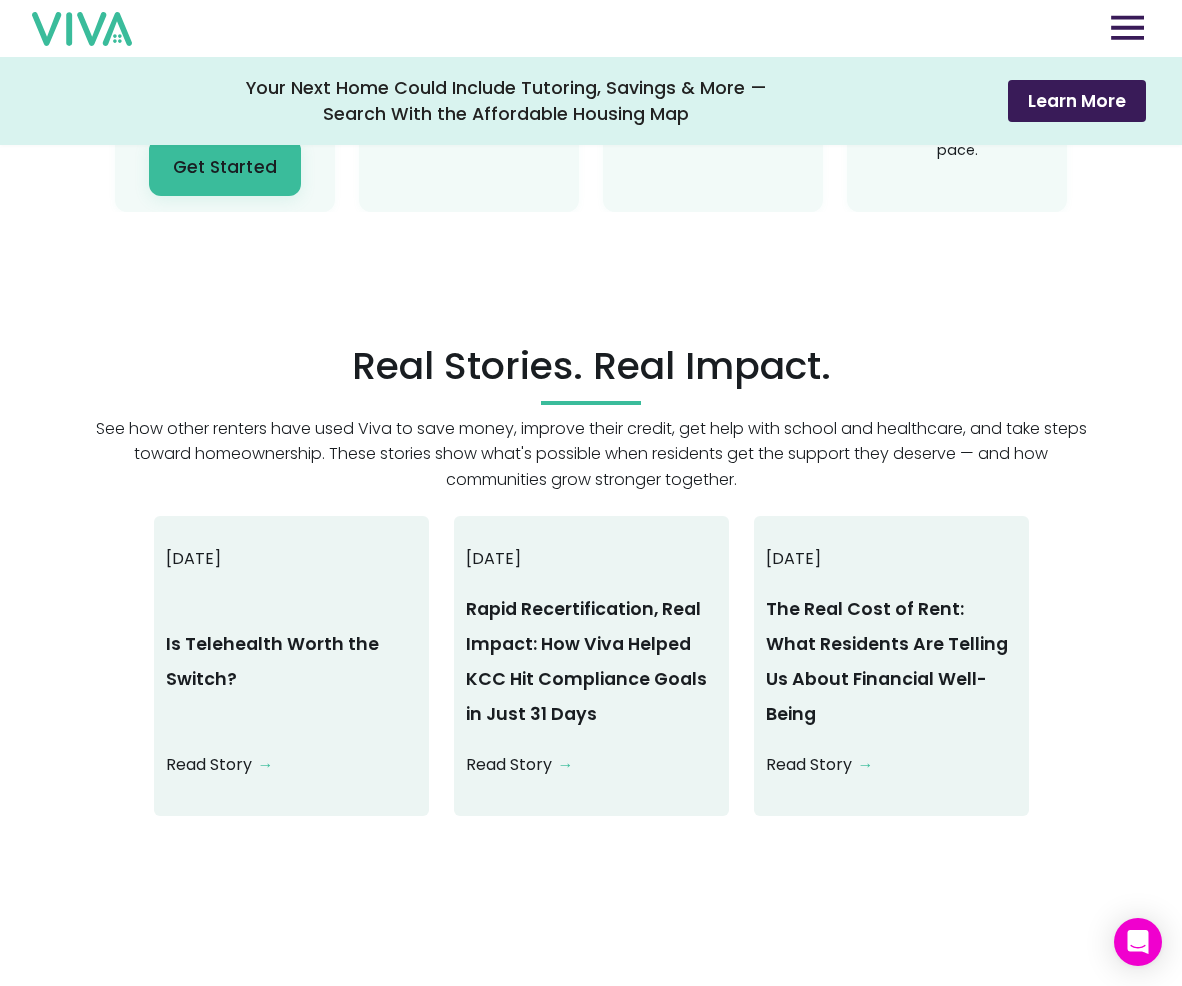 scroll, scrollTop: 2517, scrollLeft: 0, axis: vertical 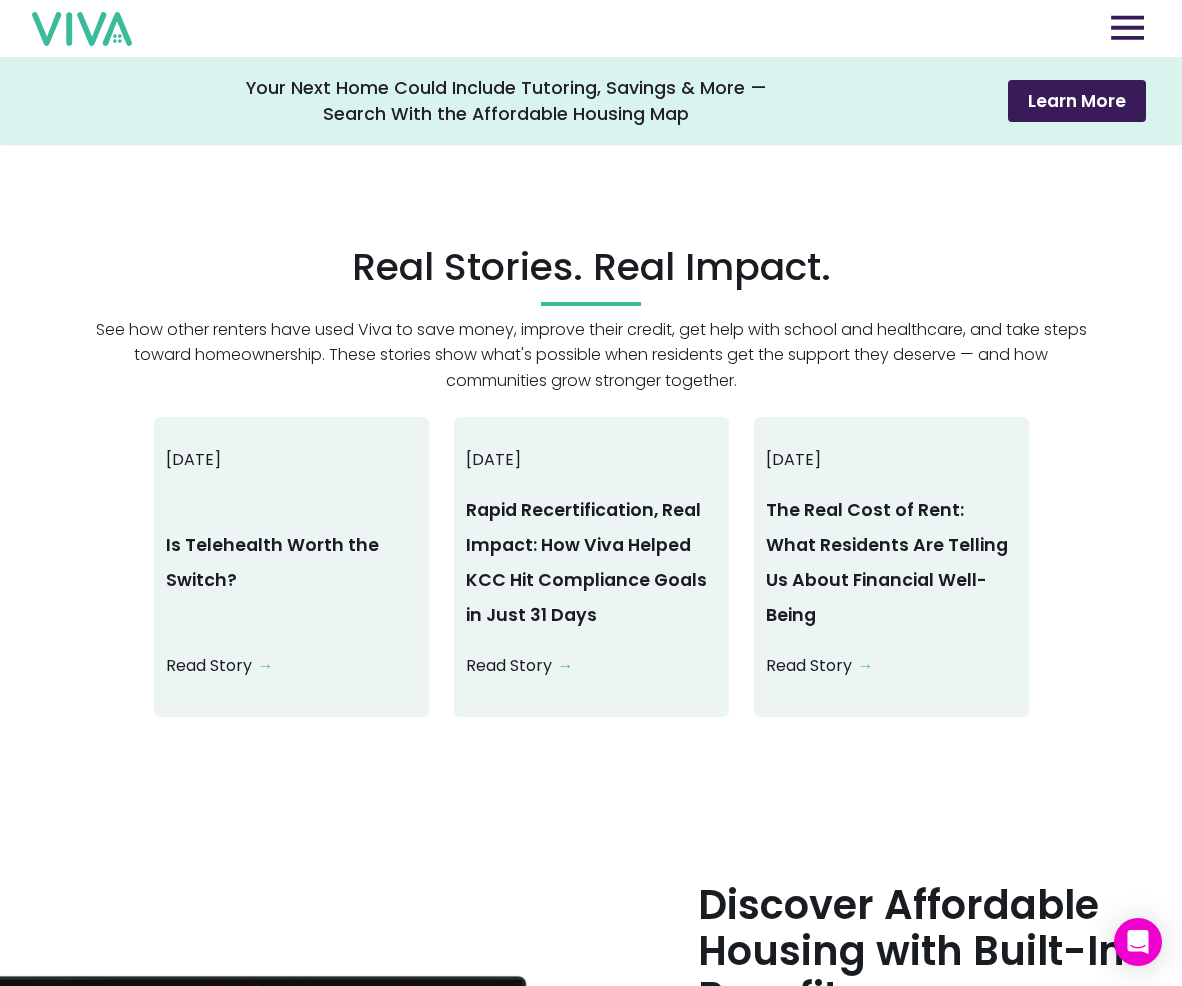 click on "The Real Cost of Rent: What Residents Are Telling Us About Financial Well-Being" at bounding box center [891, 563] 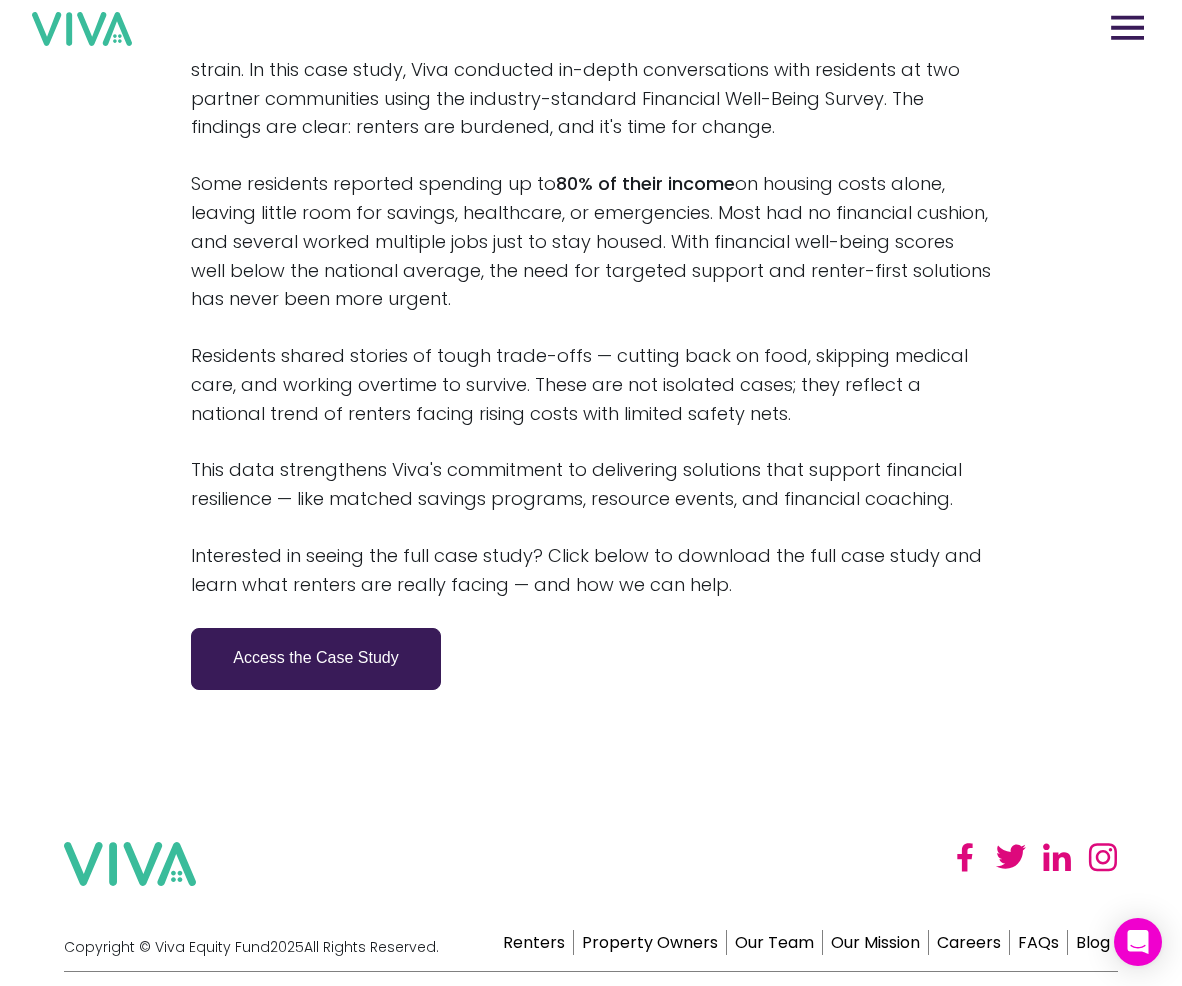 scroll, scrollTop: 147, scrollLeft: 0, axis: vertical 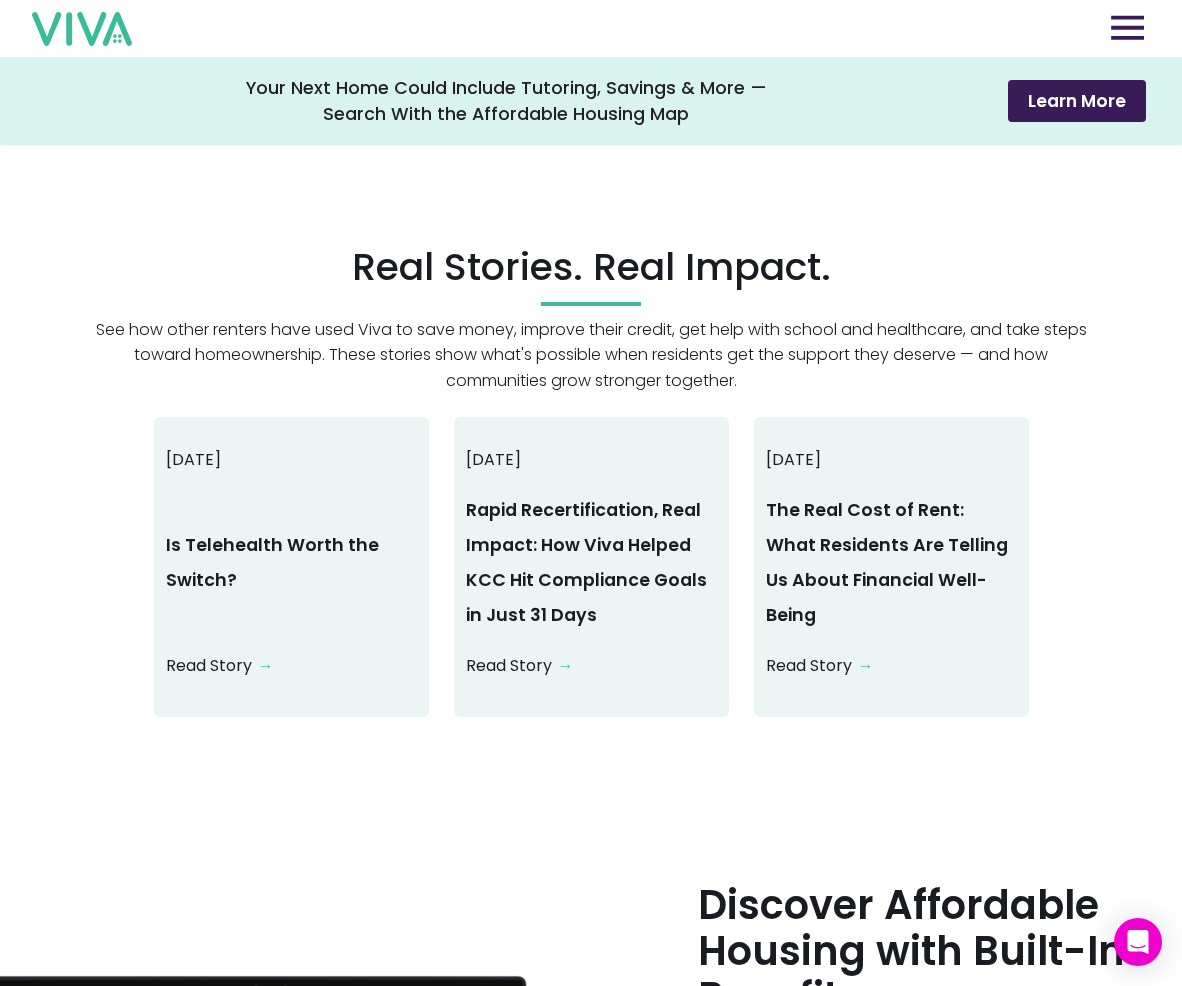 click on "Rapid Recertification, Real Impact: How Viva Helped KCC Hit Compliance Goals in Just 31 Days" at bounding box center [591, 563] 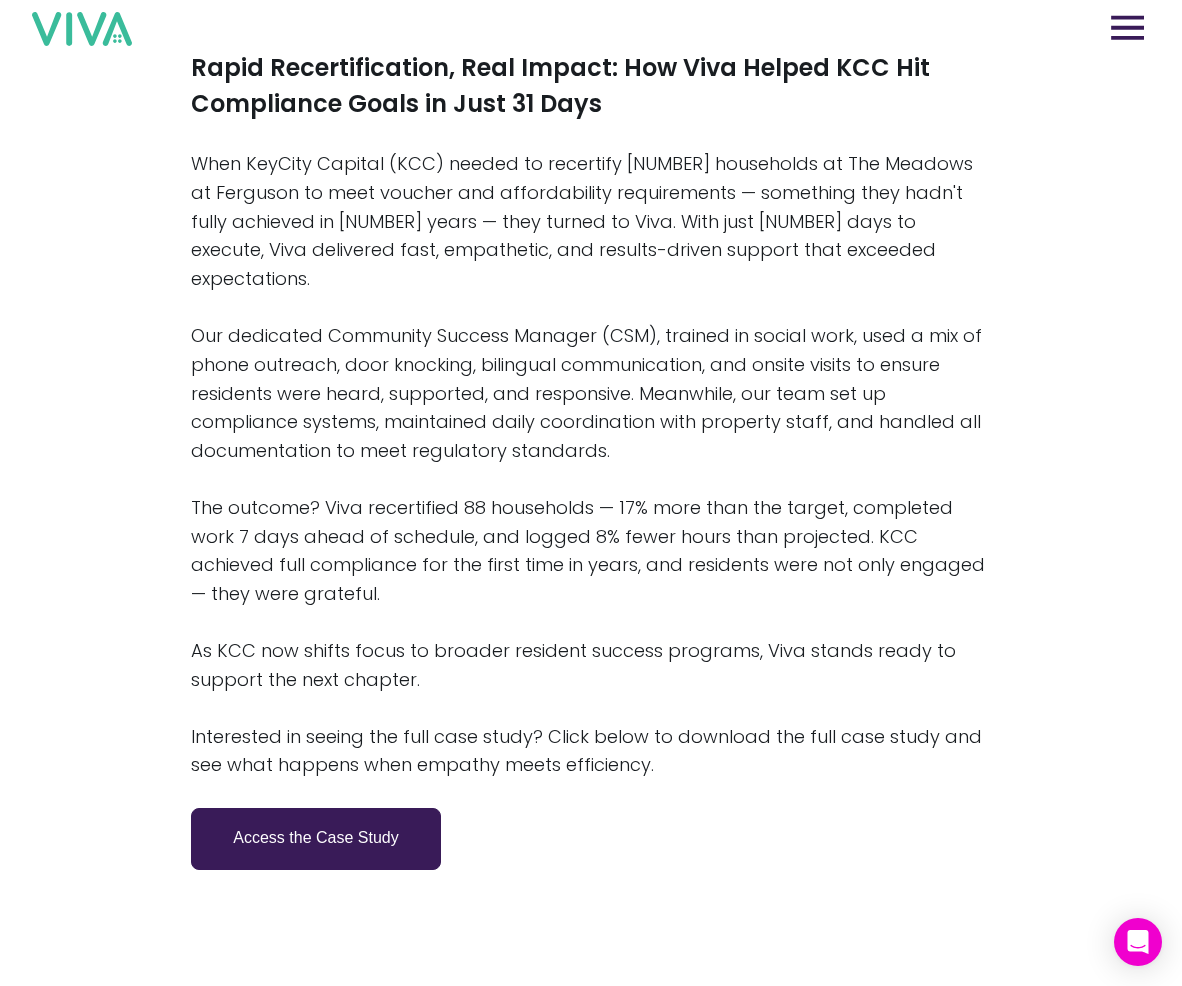 scroll, scrollTop: 775, scrollLeft: 0, axis: vertical 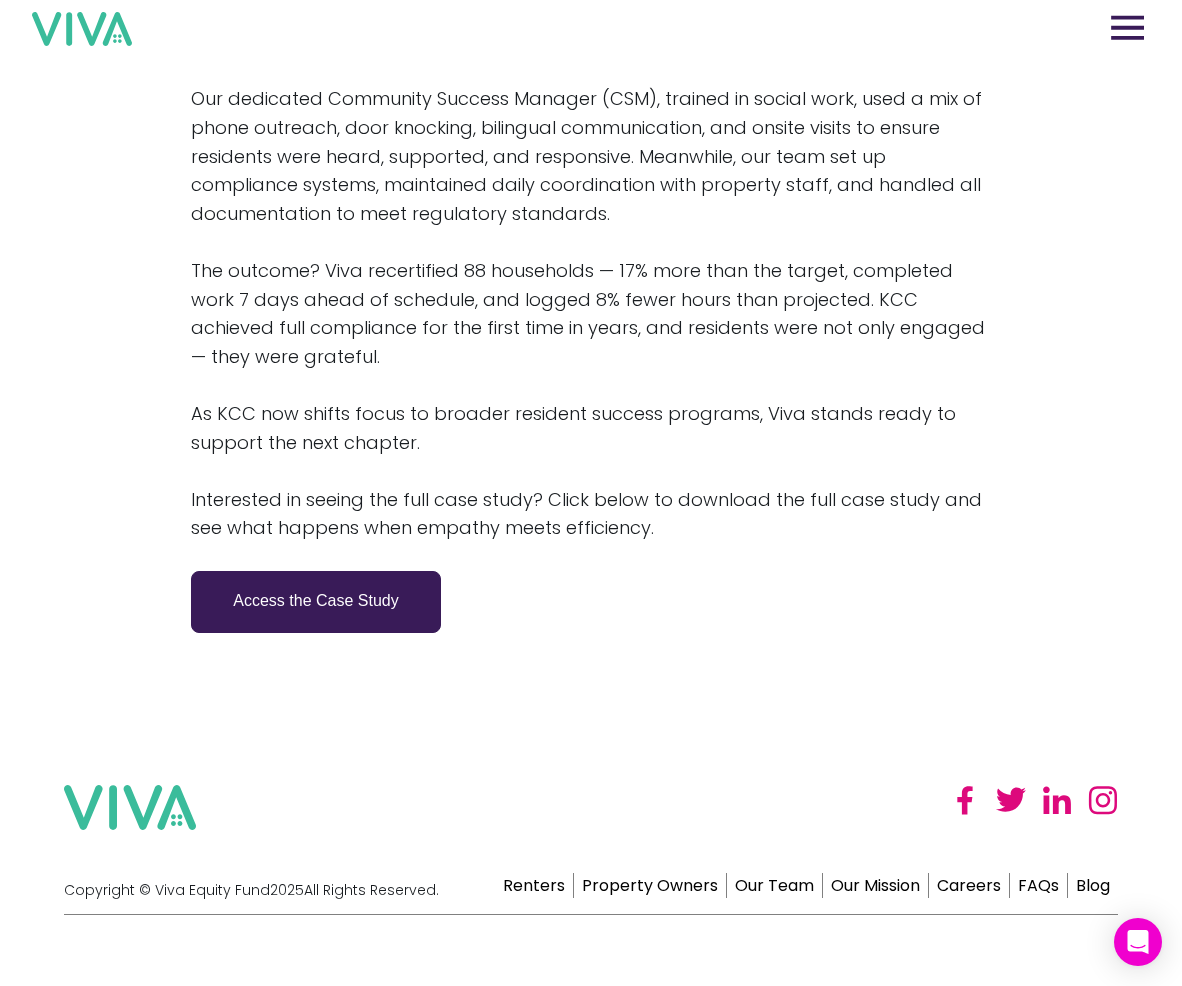 click on "Access the Case Study" at bounding box center [316, 602] 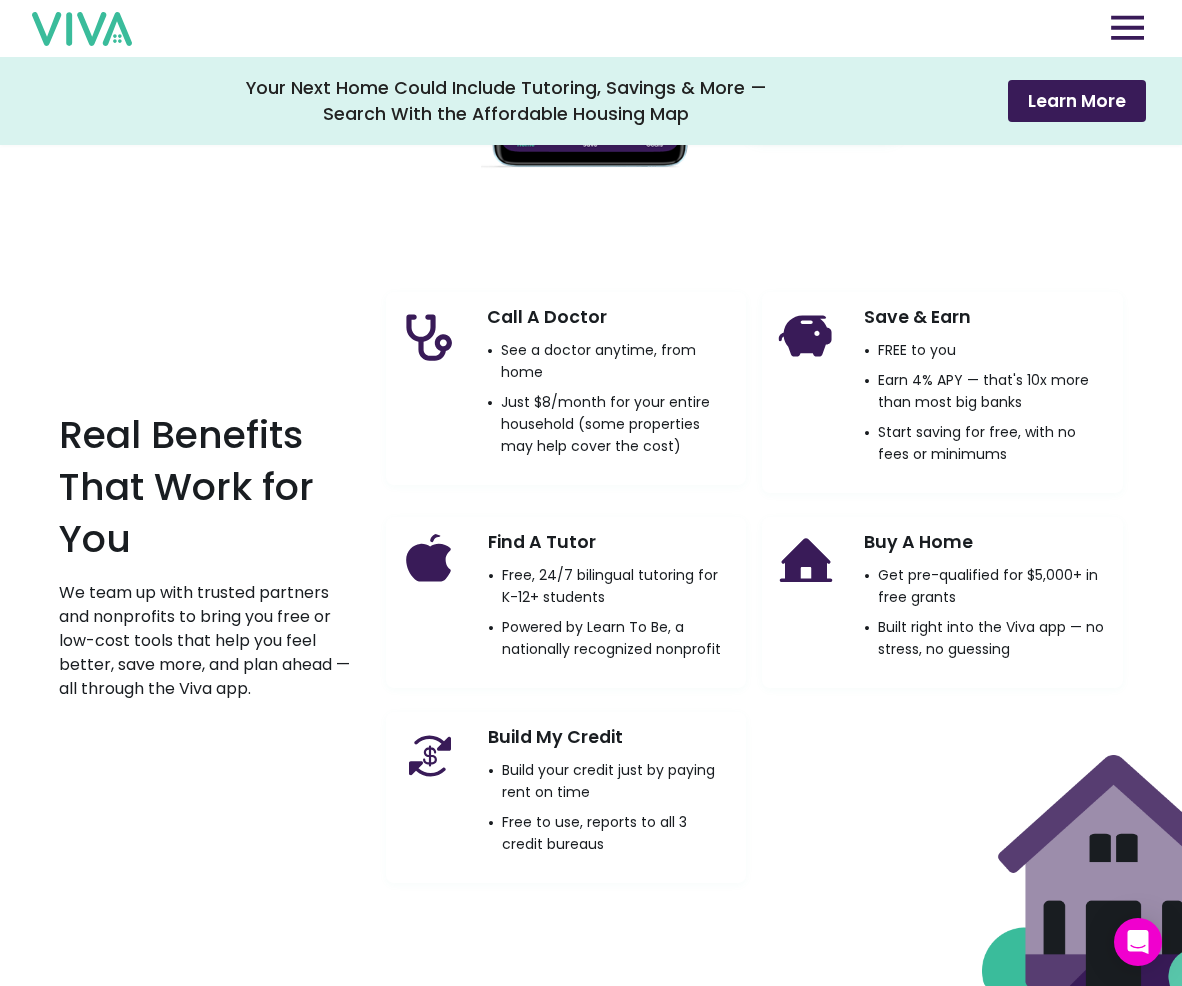 scroll, scrollTop: 1169, scrollLeft: 0, axis: vertical 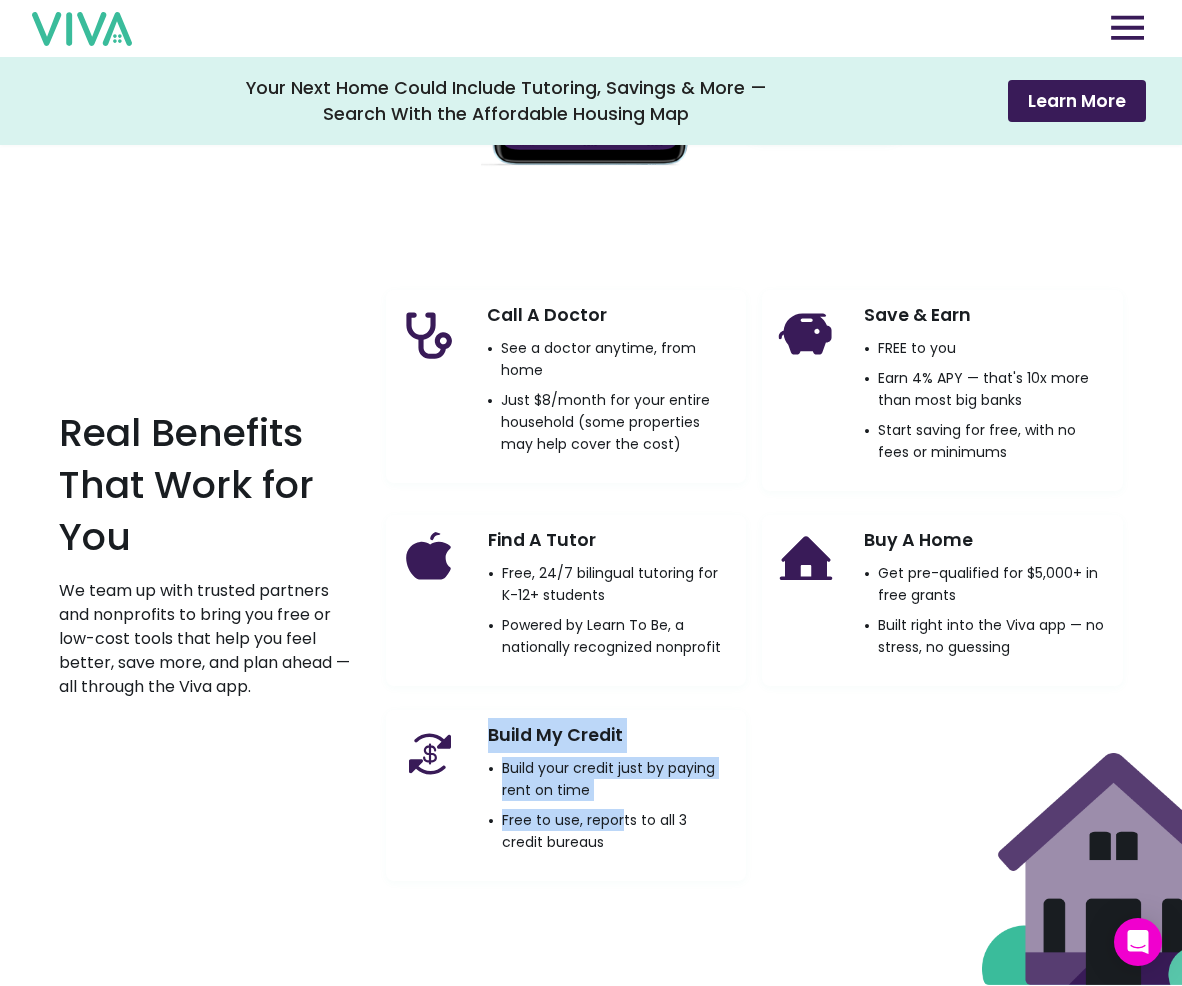drag, startPoint x: 624, startPoint y: 809, endPoint x: 553, endPoint y: 781, distance: 76.321686 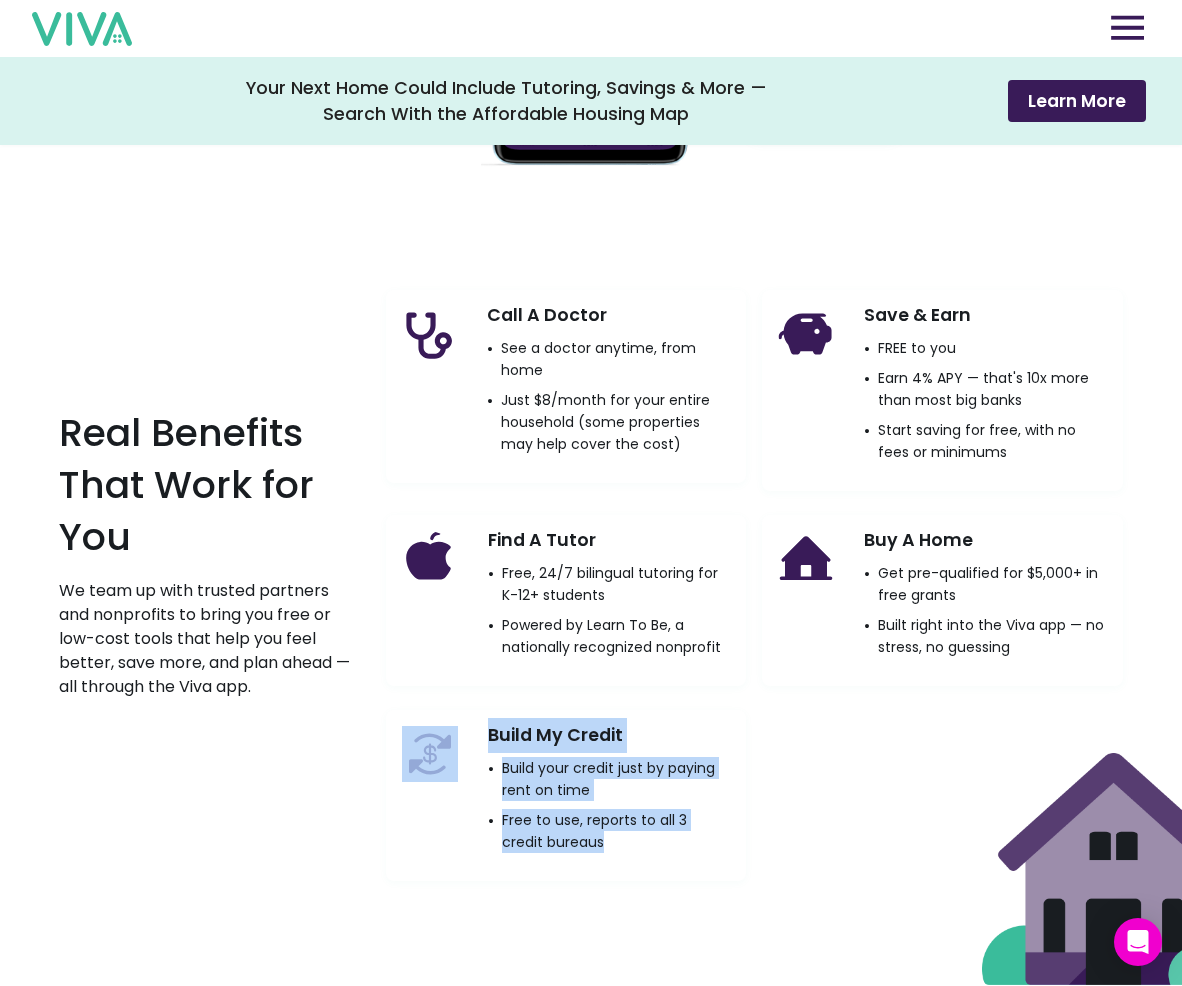 drag, startPoint x: 567, startPoint y: 850, endPoint x: 469, endPoint y: 736, distance: 150.33296 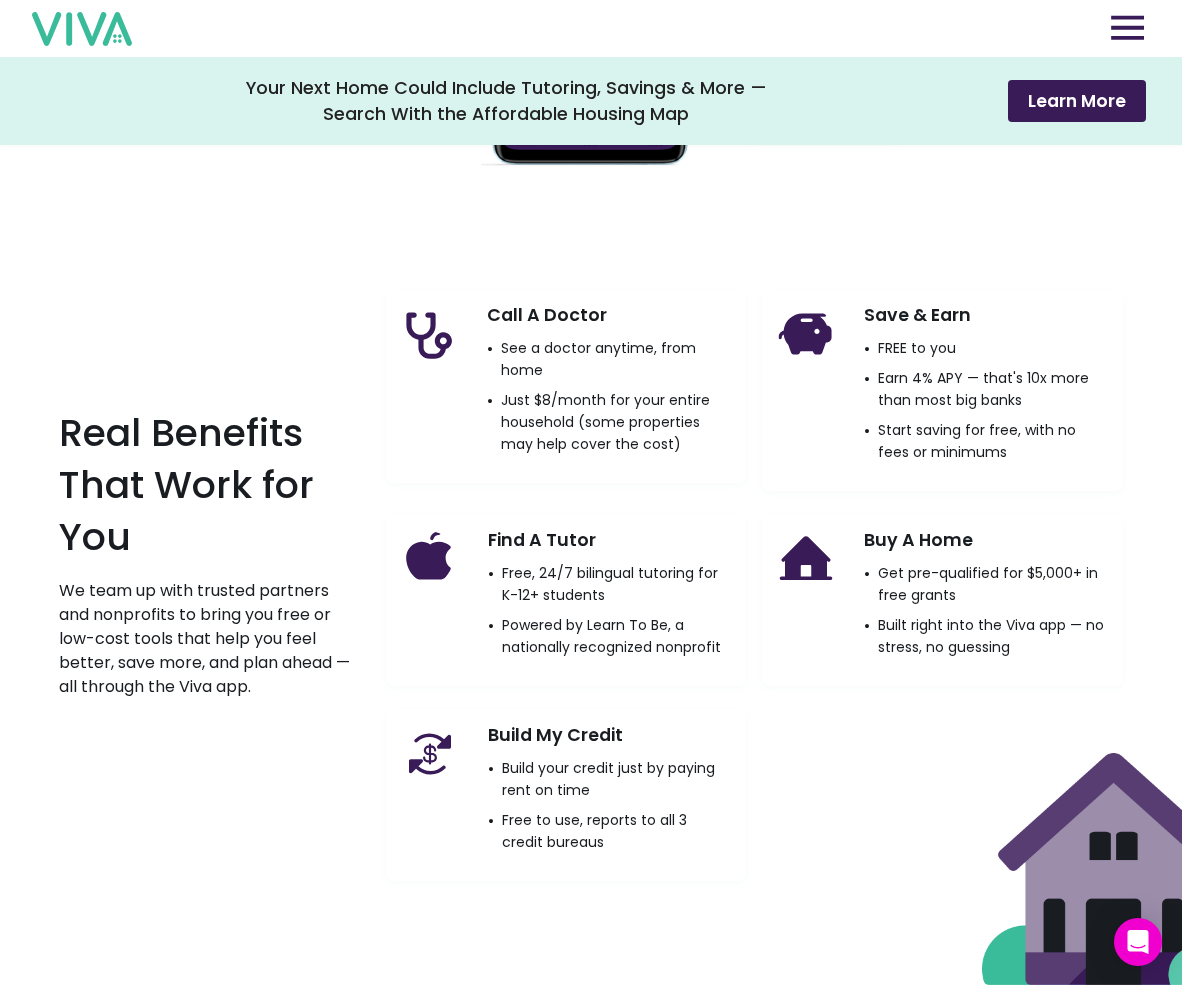 click on "We team up with trusted partners and nonprofits to bring you free or low-cost tools that help you feel better, save more, and plan ahead — all through the Viva app." at bounding box center (206, 639) 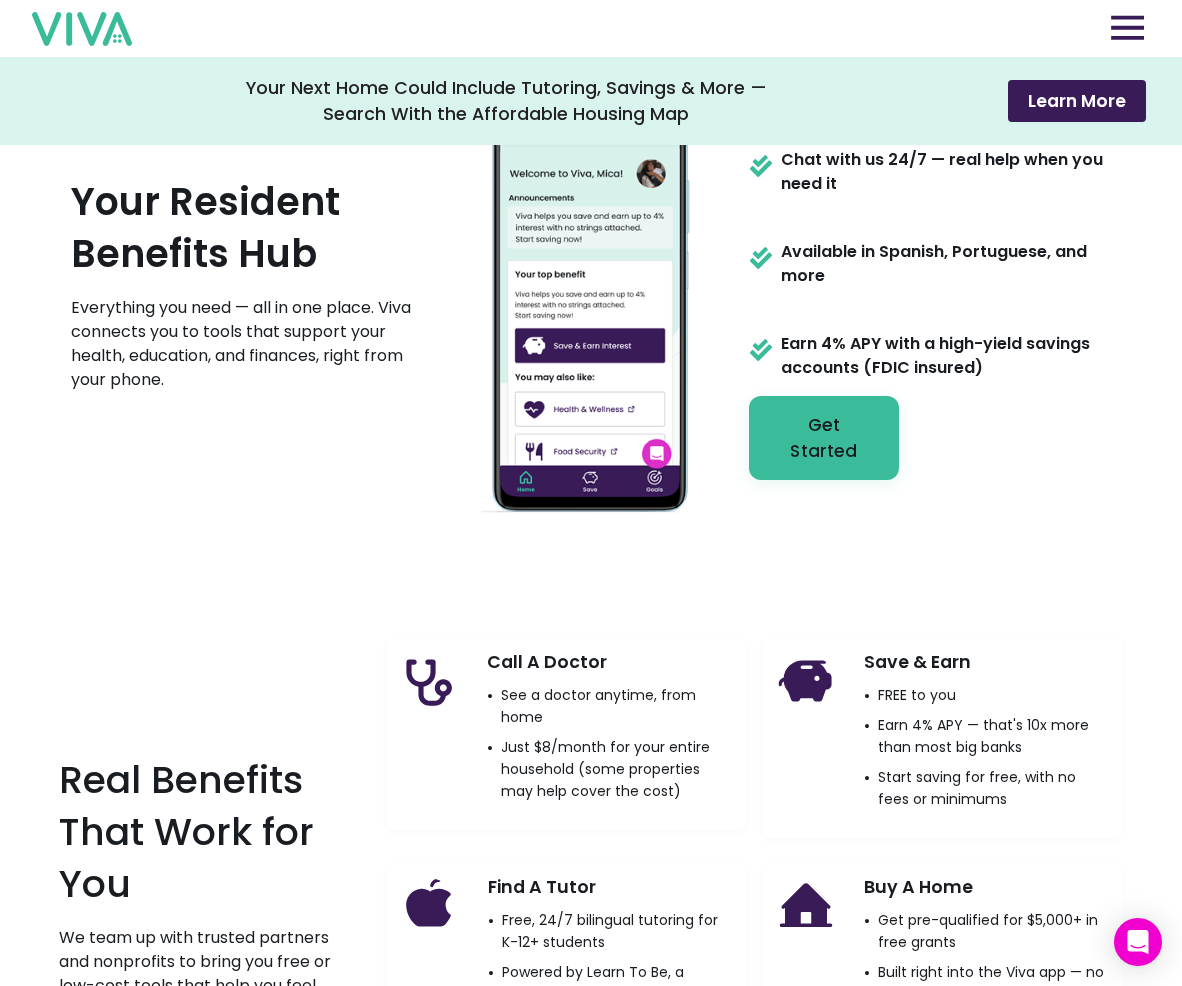 scroll, scrollTop: 0, scrollLeft: 0, axis: both 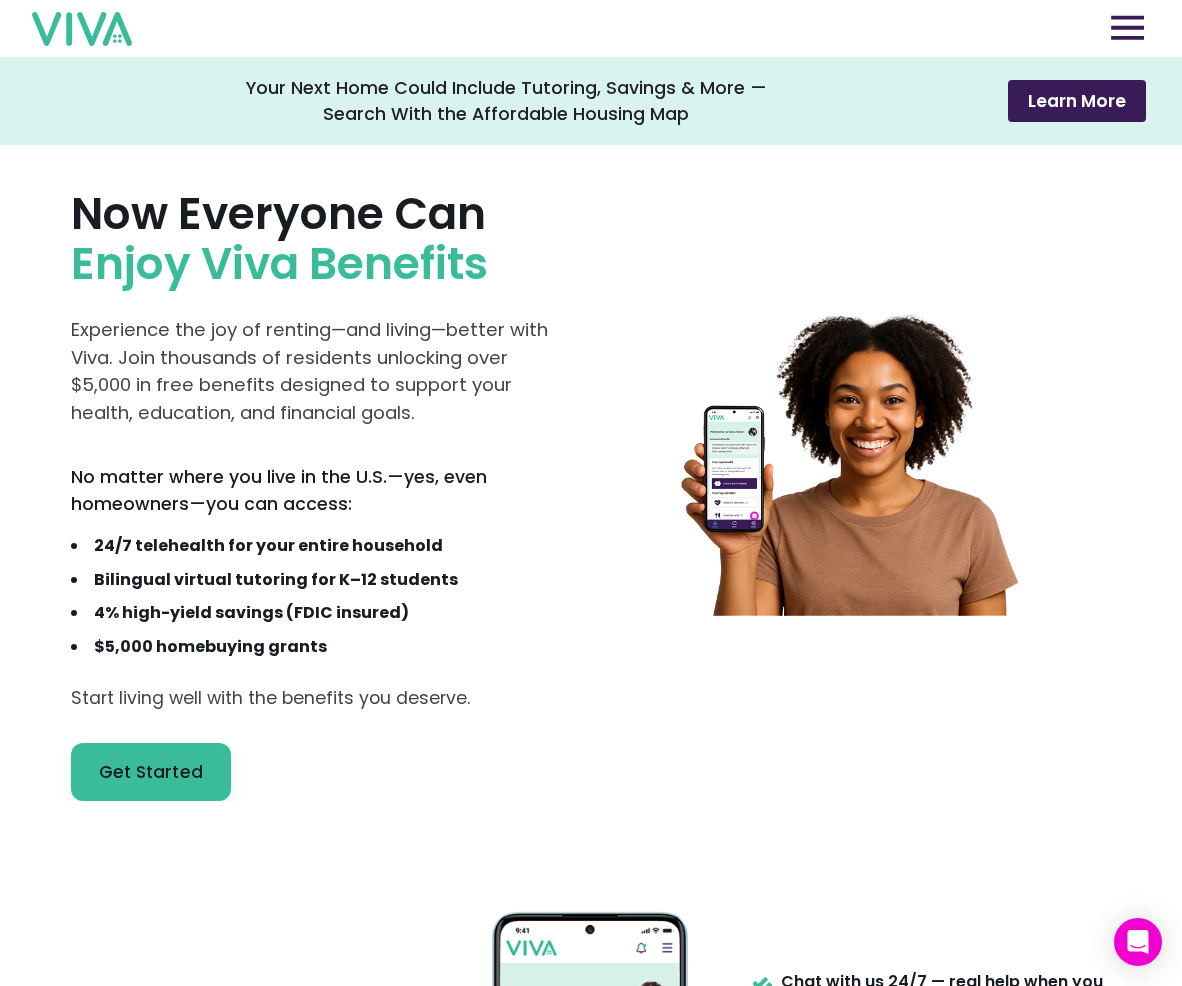 click at bounding box center [1127, 27] 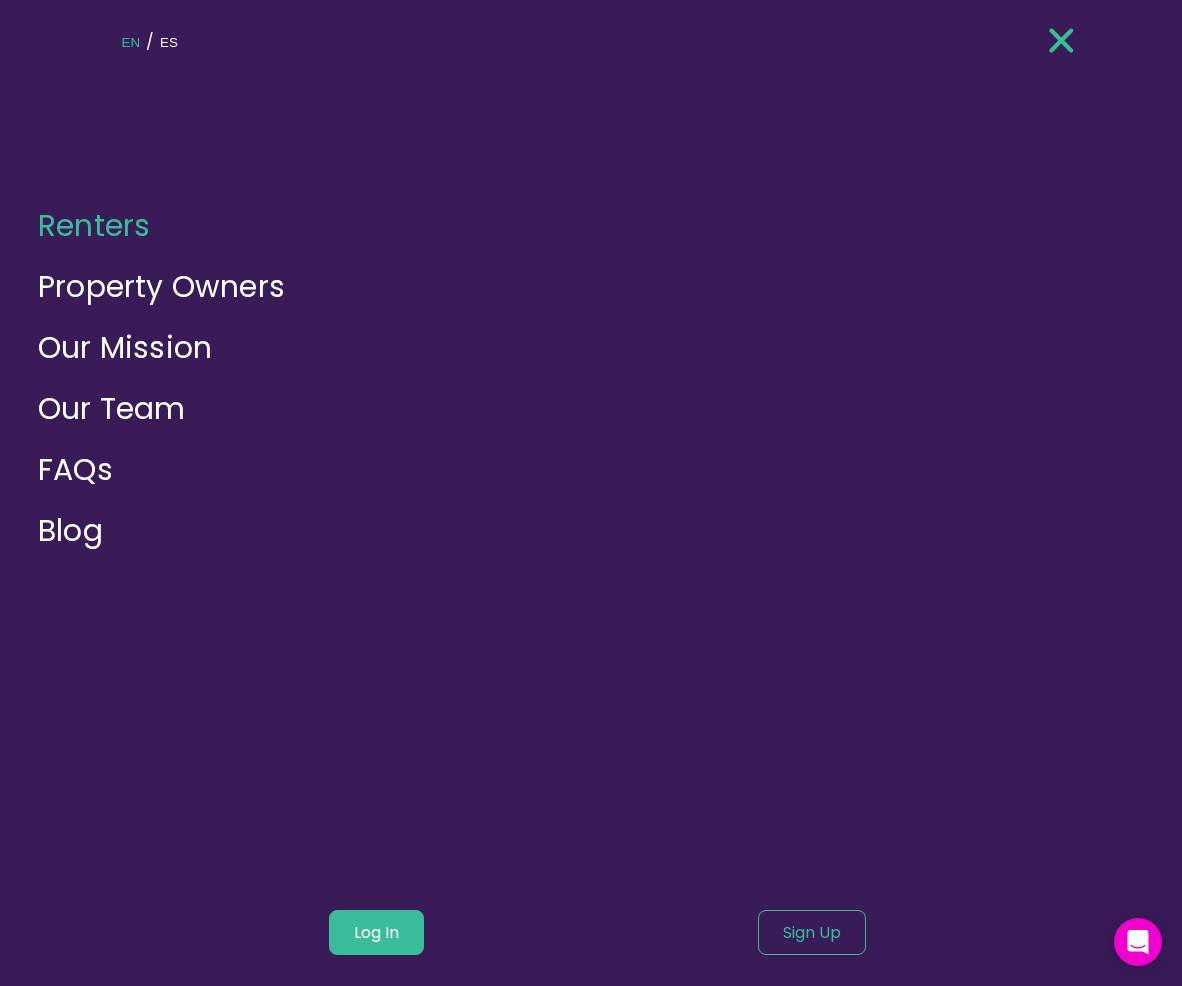 click on "ES" at bounding box center (169, 42) 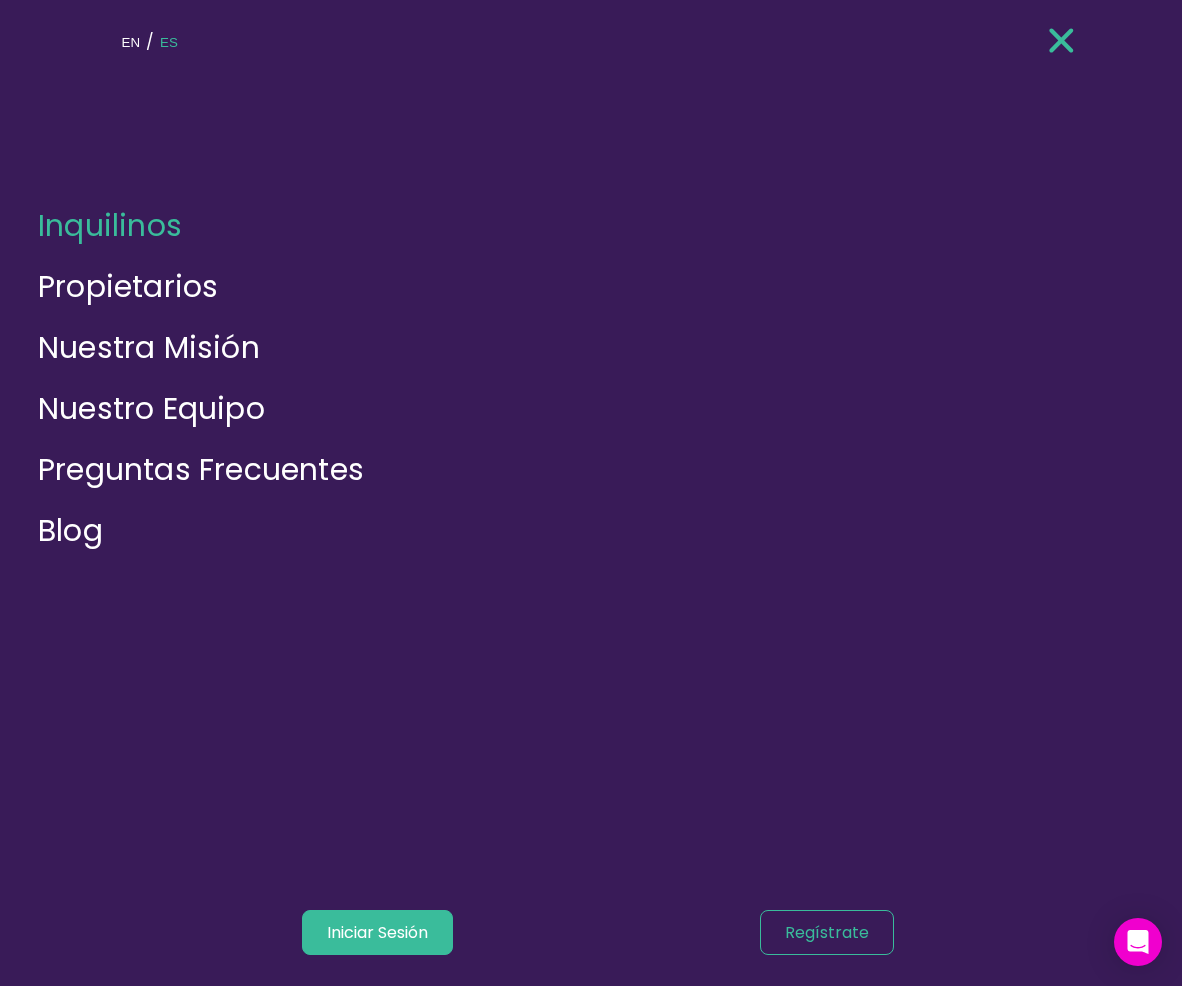 click at bounding box center [1061, 40] 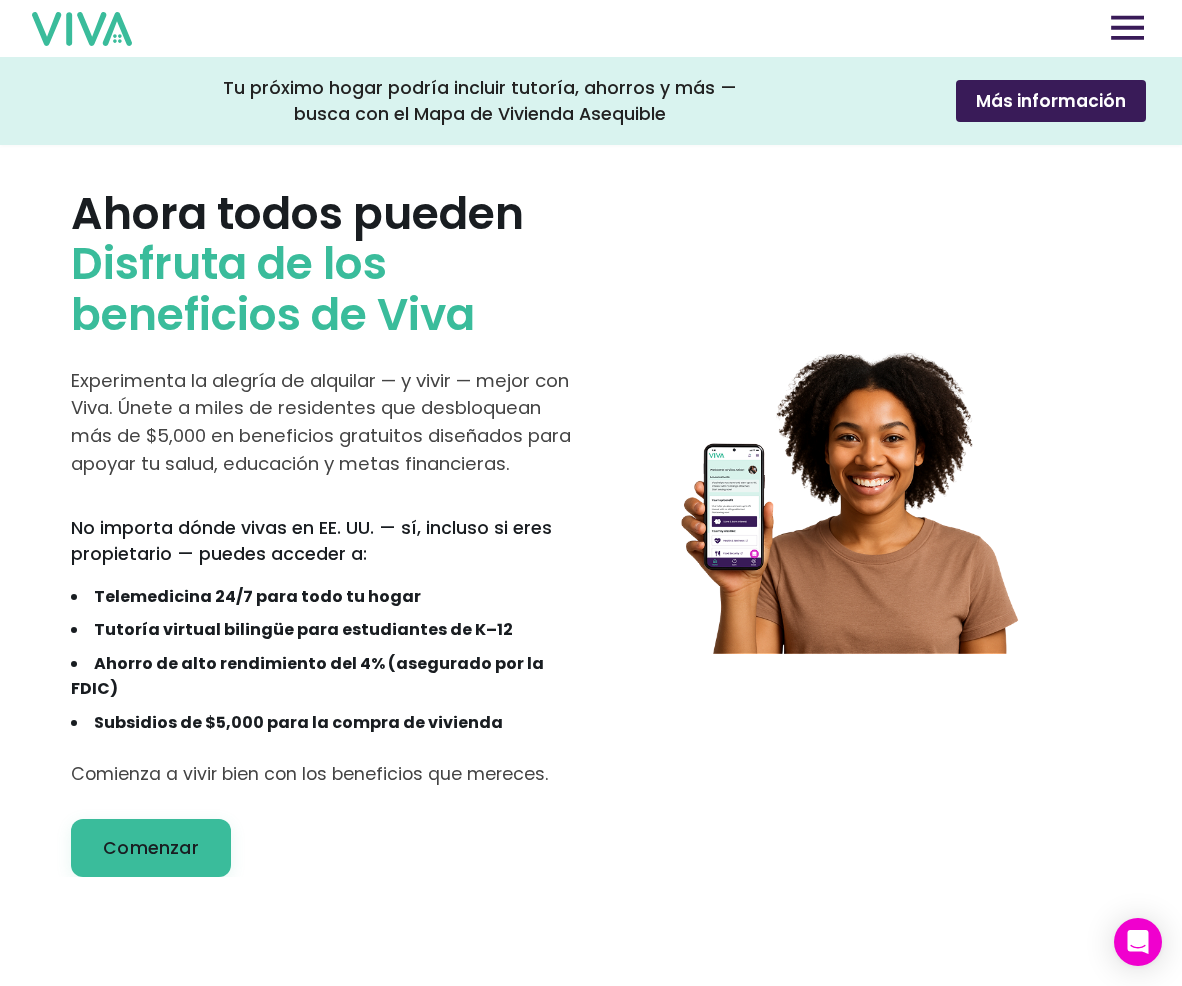 click on "Disfruta de los beneficios de Viva" at bounding box center [321, 289] 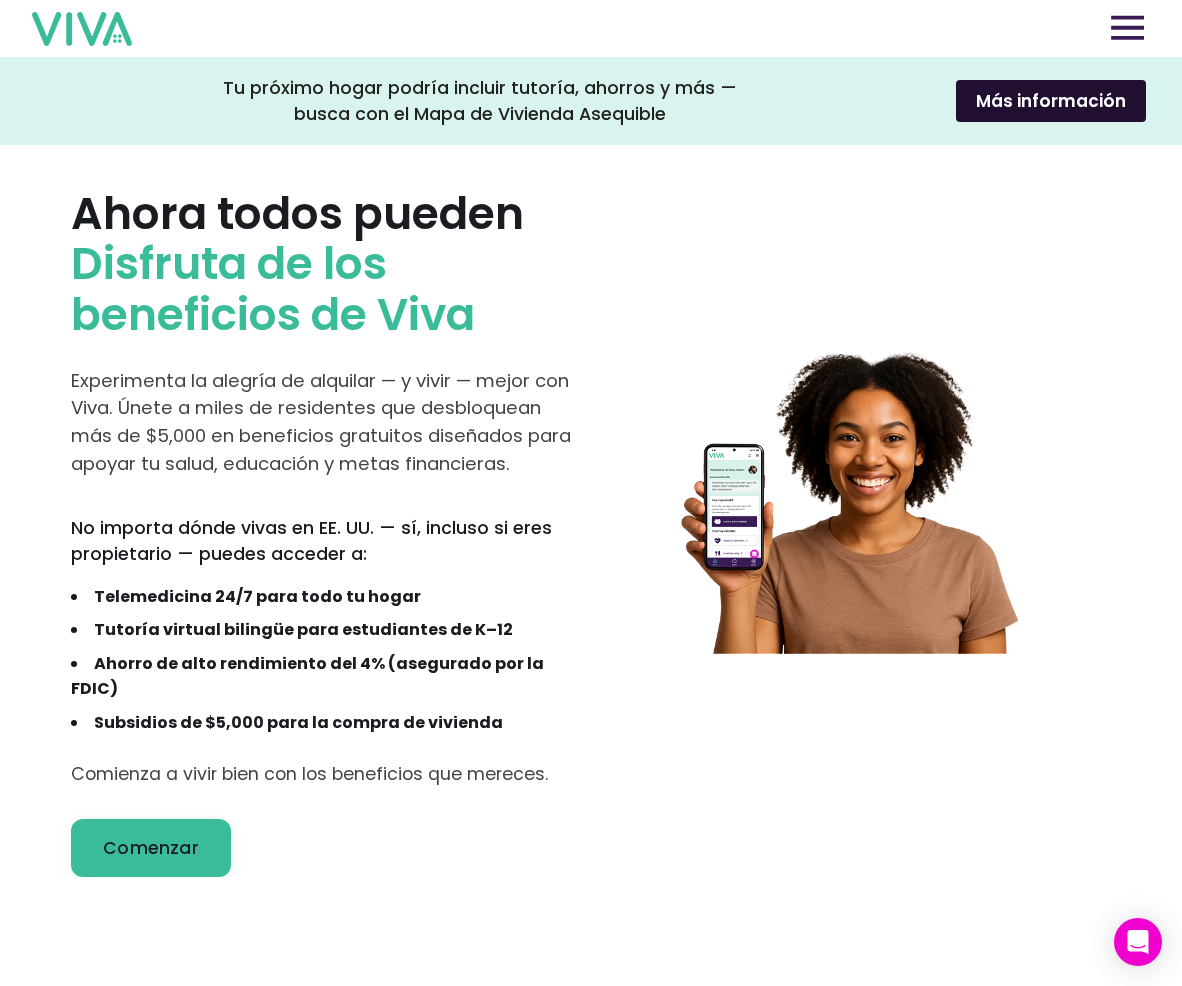 click on "Más información" at bounding box center (1051, 101) 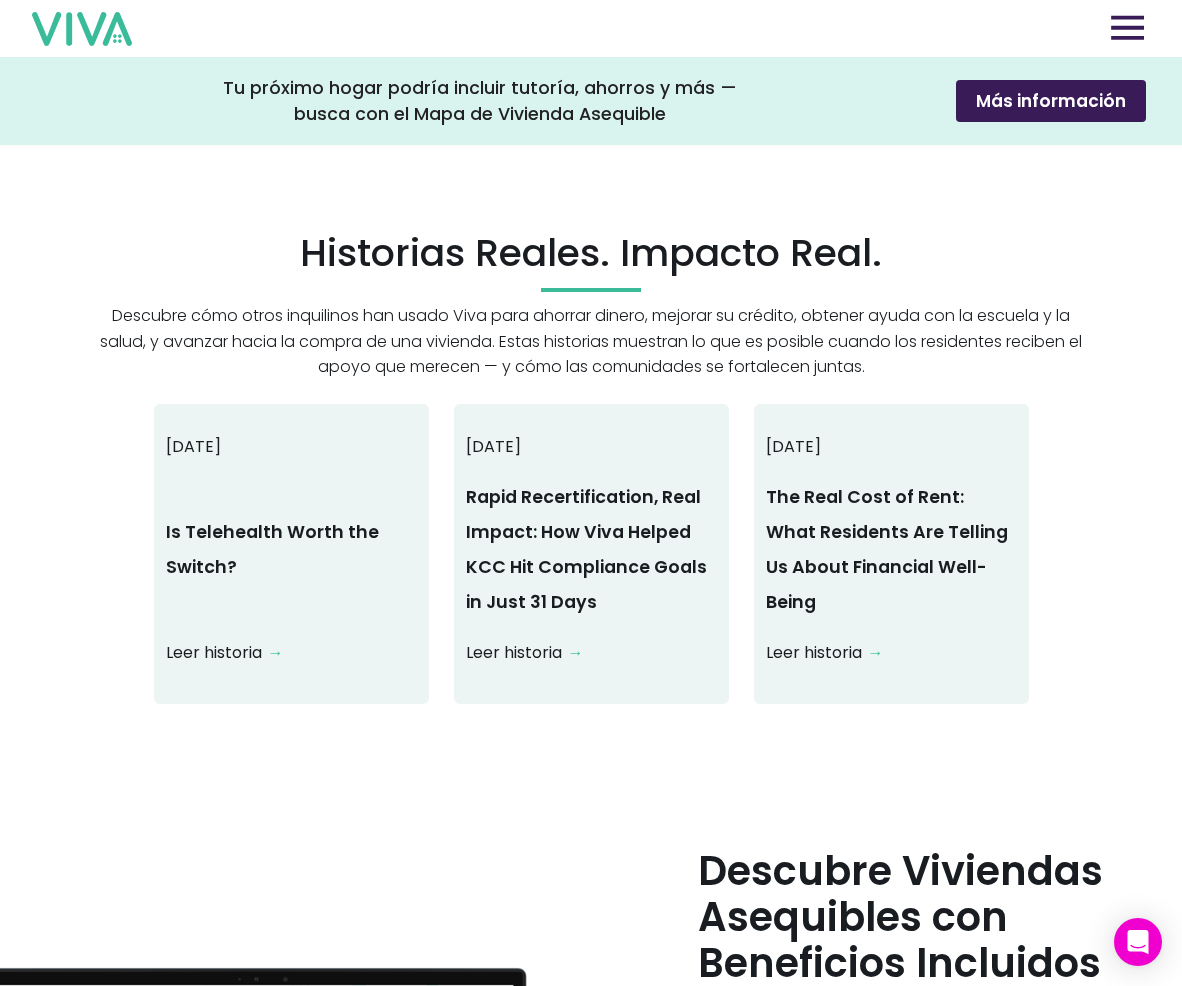 scroll, scrollTop: 2715, scrollLeft: 0, axis: vertical 